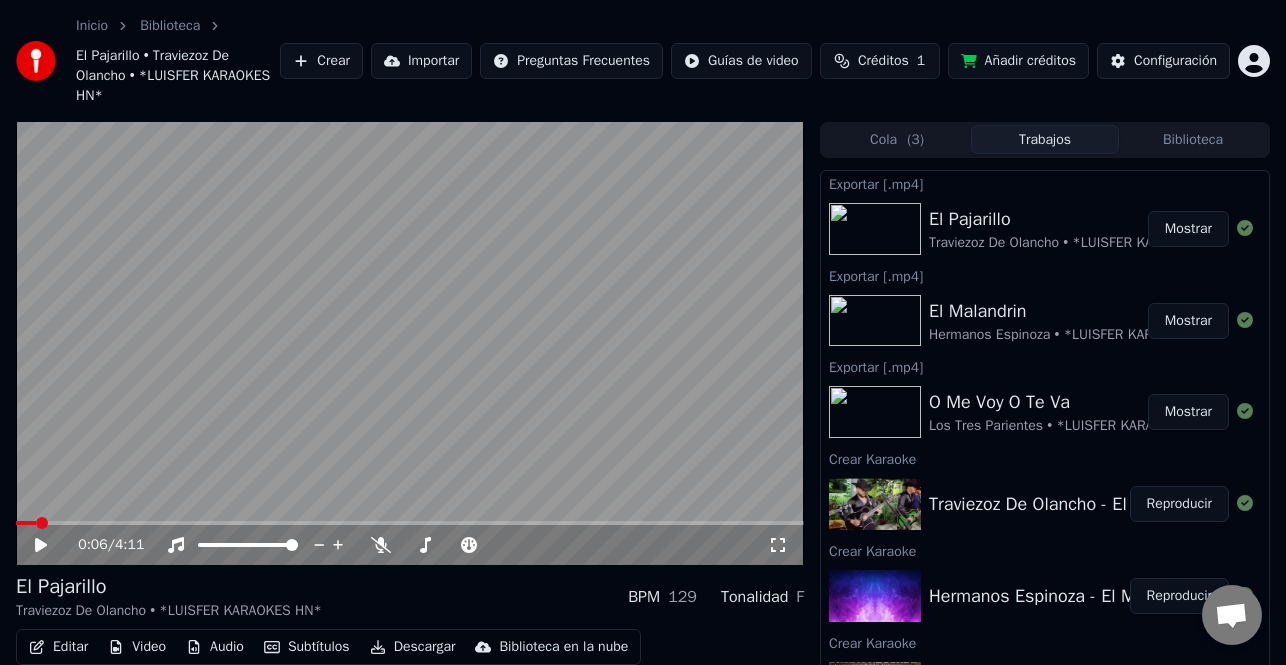 scroll, scrollTop: 0, scrollLeft: 0, axis: both 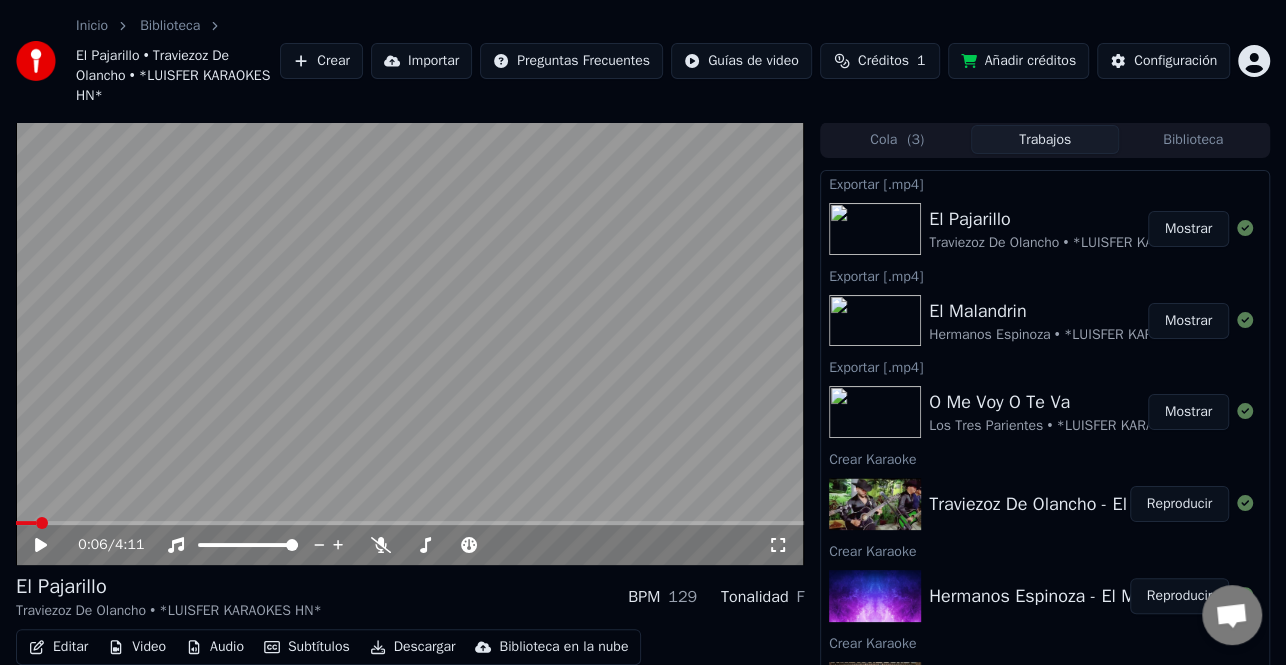 click on "Mostrar" at bounding box center (1188, 229) 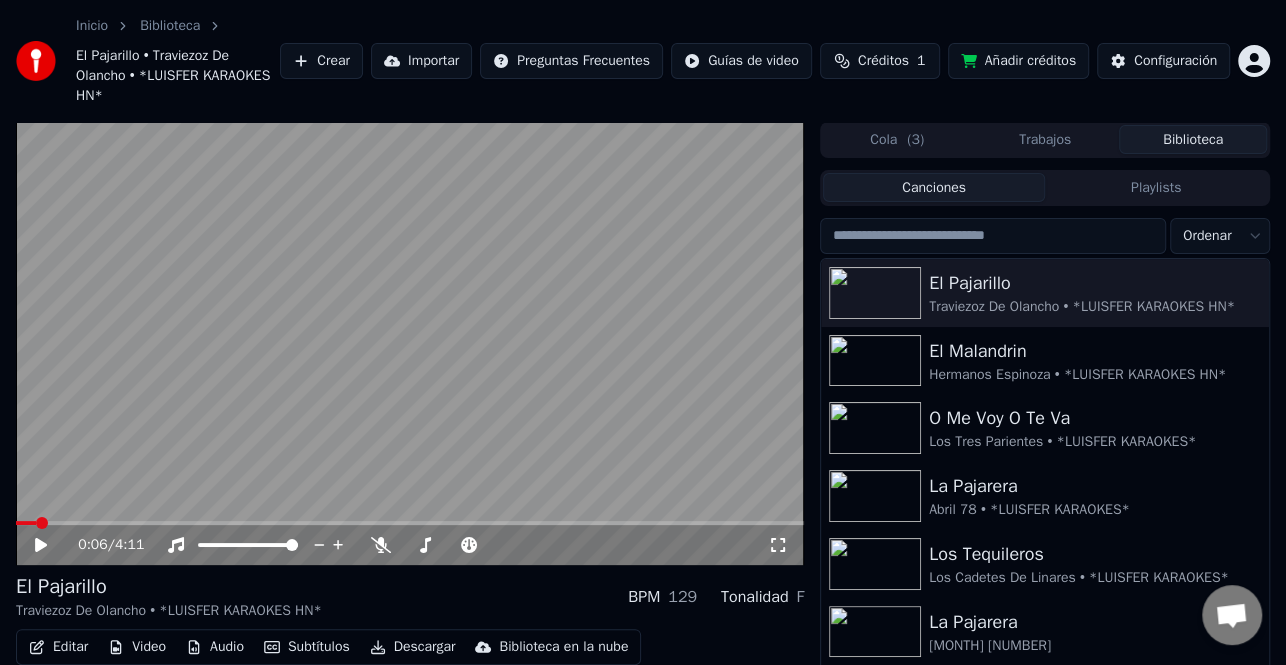 click at bounding box center (993, 236) 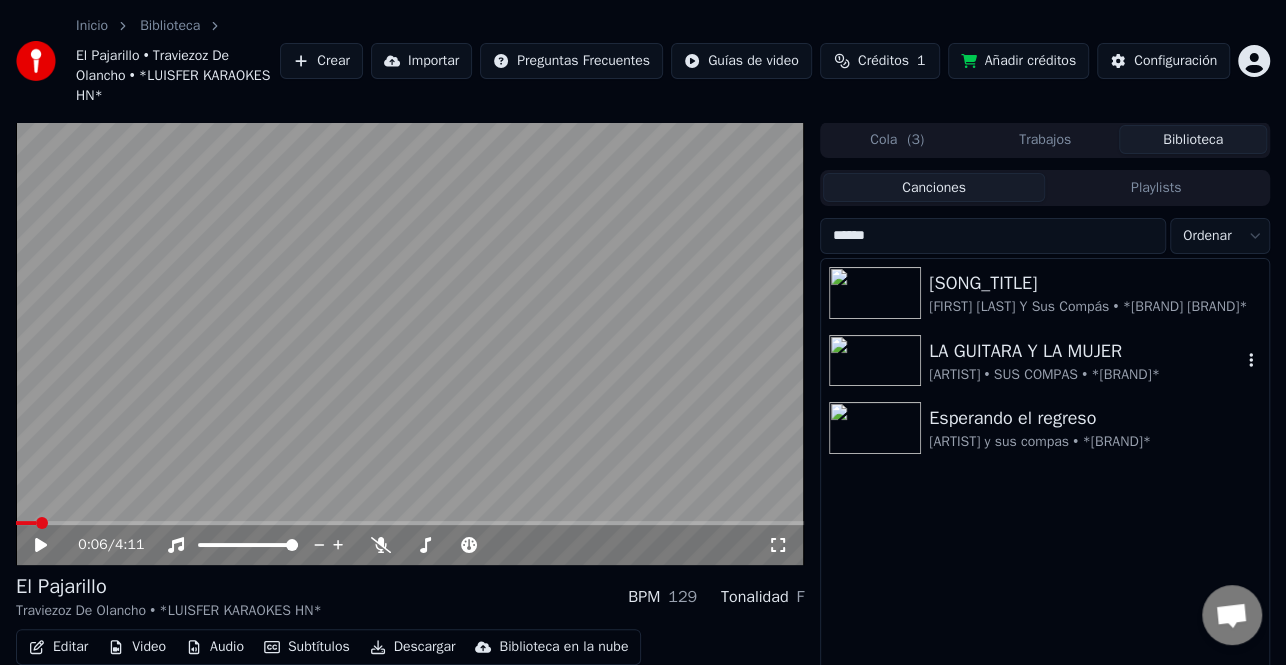 type on "******" 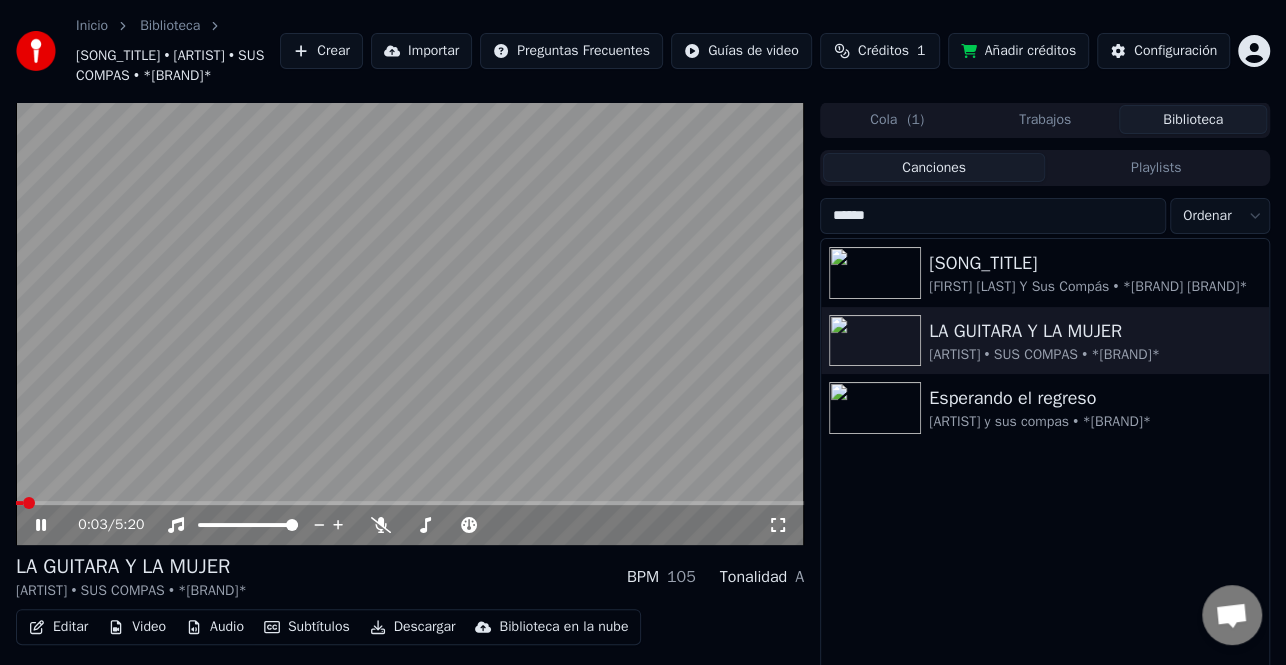click on "0:03  /  5:20" at bounding box center [410, 525] 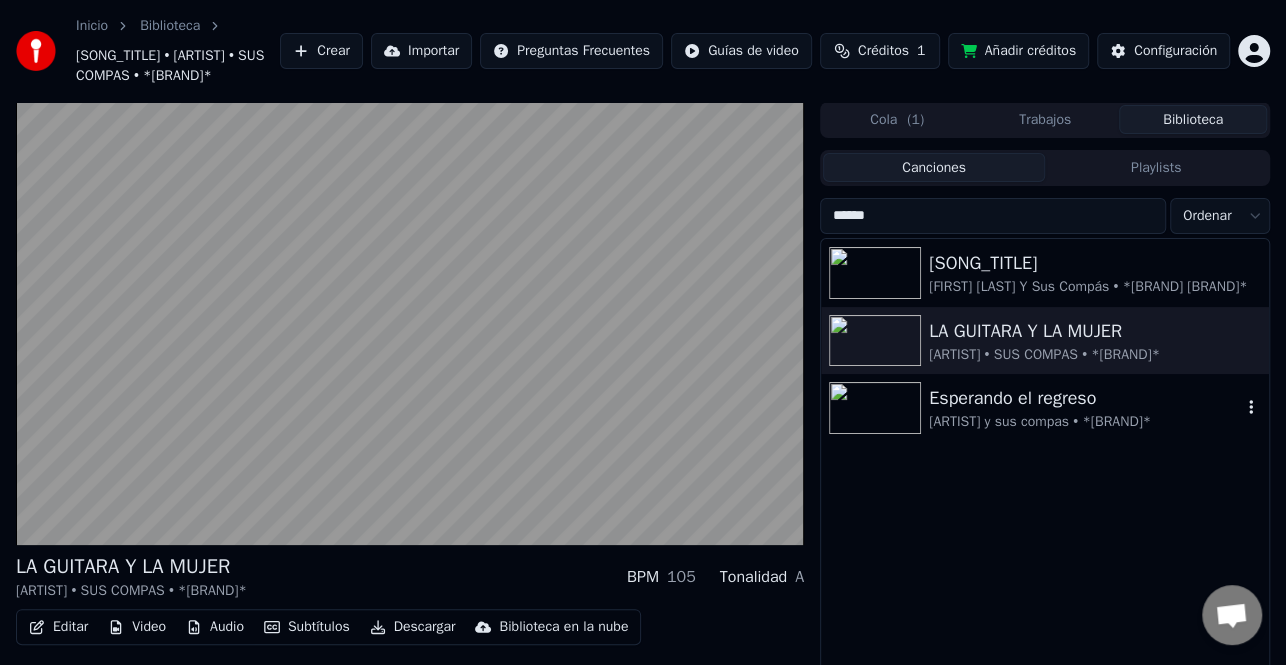 click on "Esperando el regreso" at bounding box center (1085, 398) 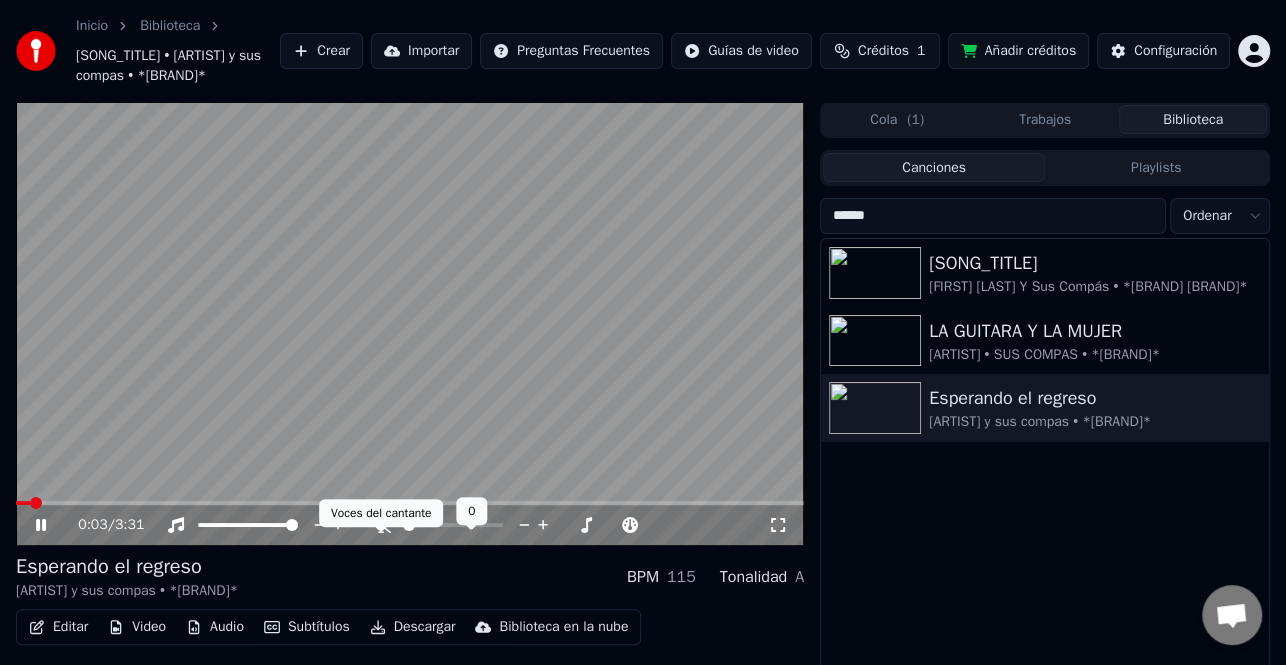 click at bounding box center [471, 525] 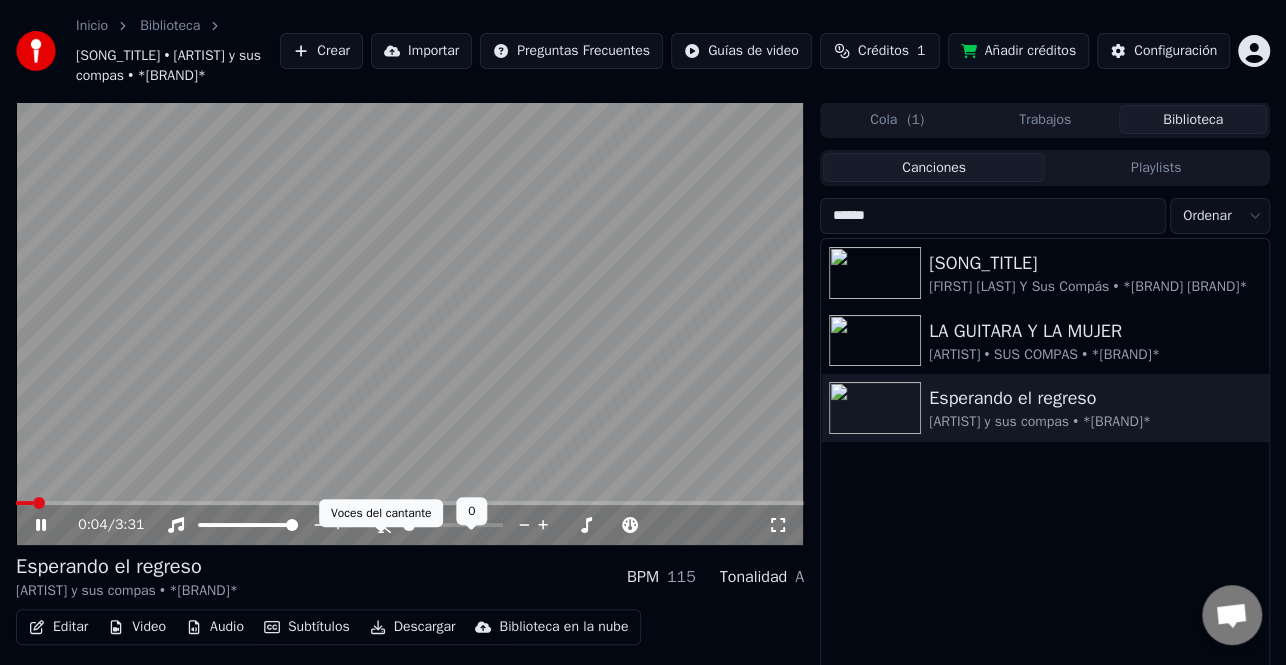 click 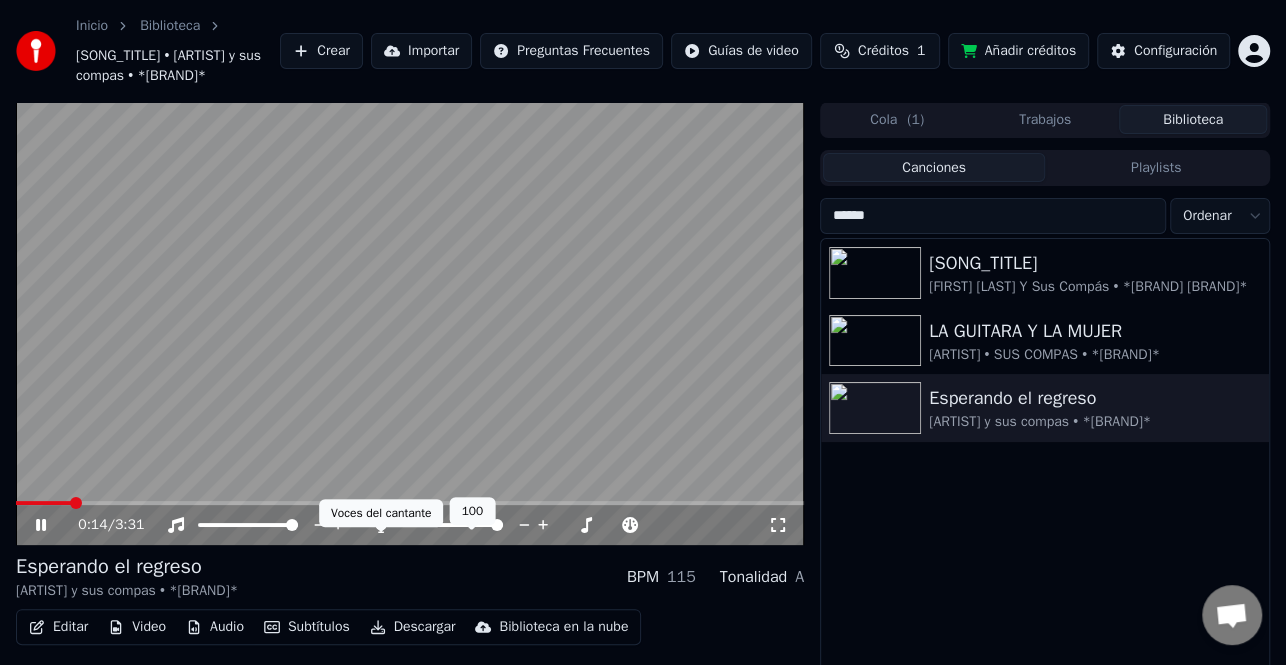 click 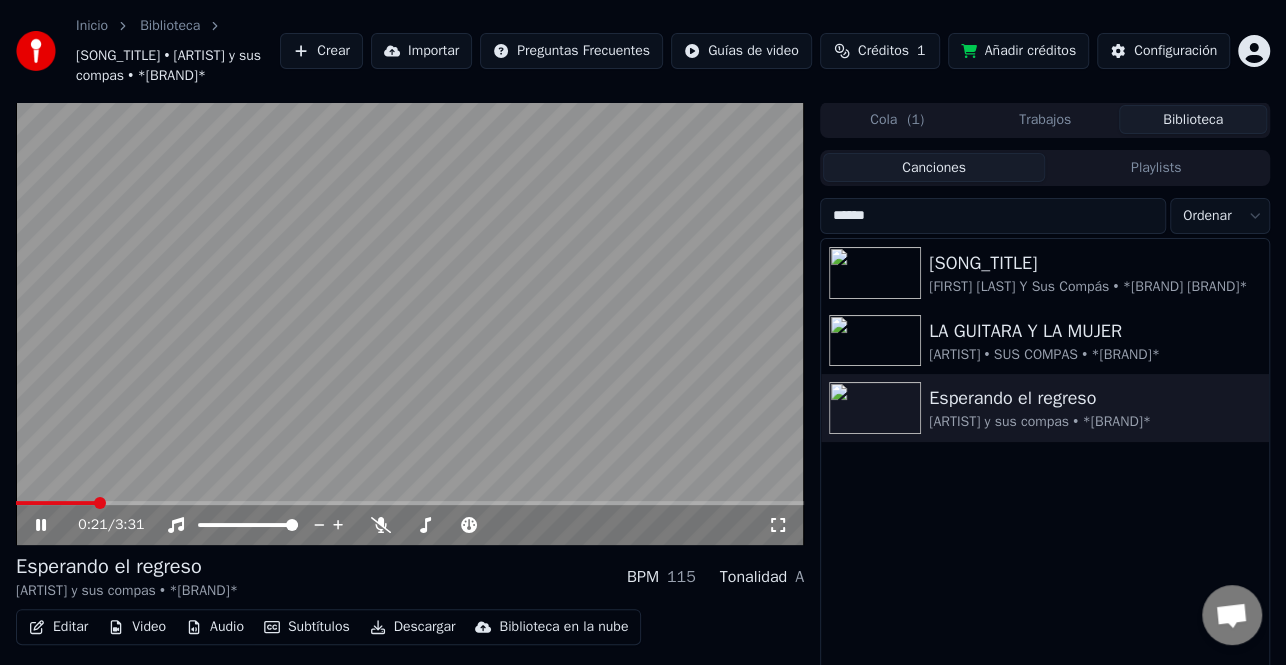 drag, startPoint x: 49, startPoint y: 536, endPoint x: 1037, endPoint y: 299, distance: 1016.0281 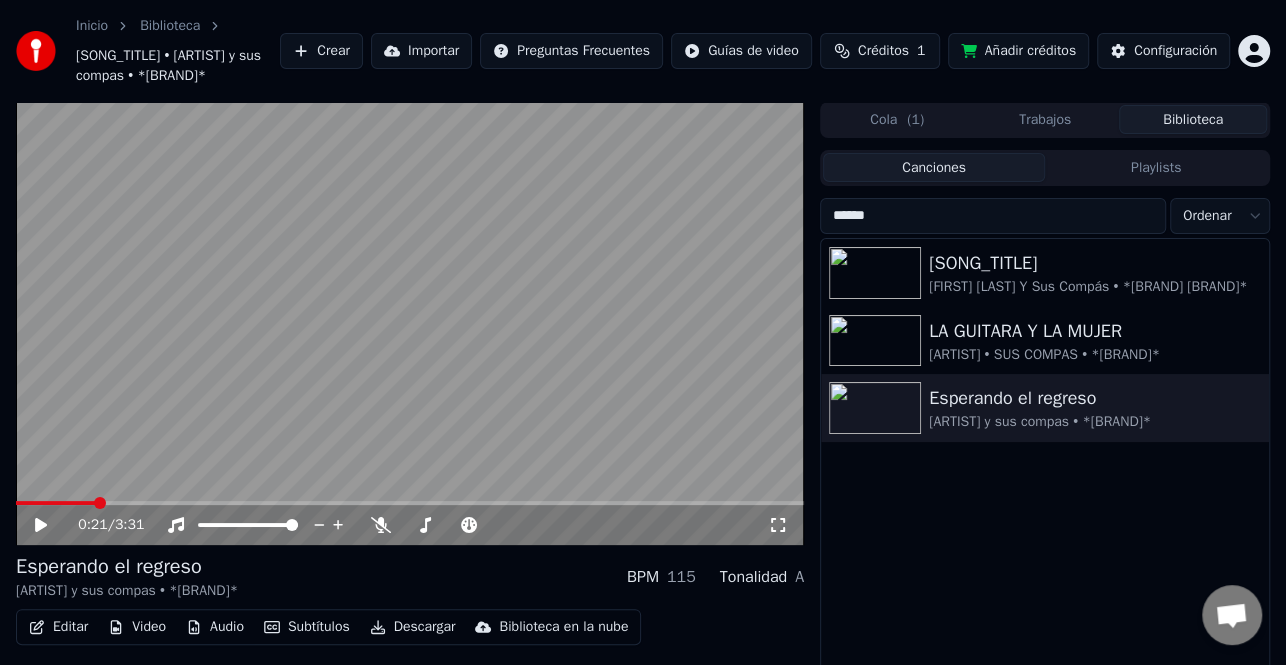 click on "Biblioteca" at bounding box center (1193, 119) 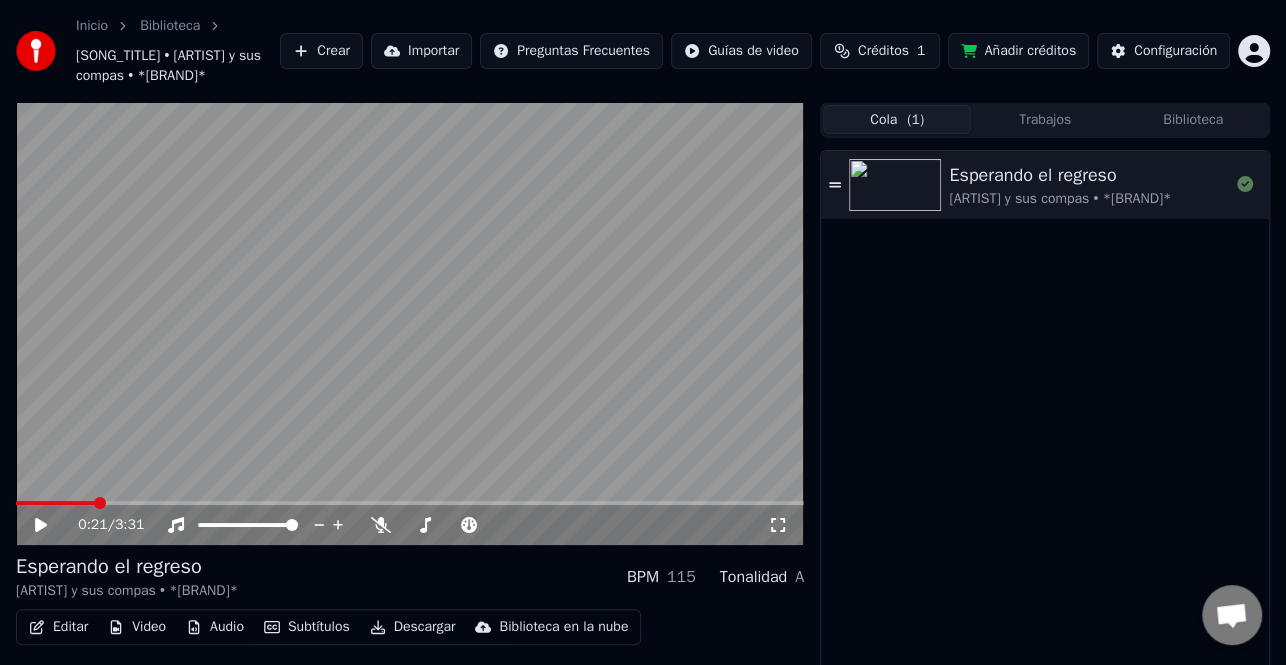 click on "Cola ( 1 )" at bounding box center [897, 119] 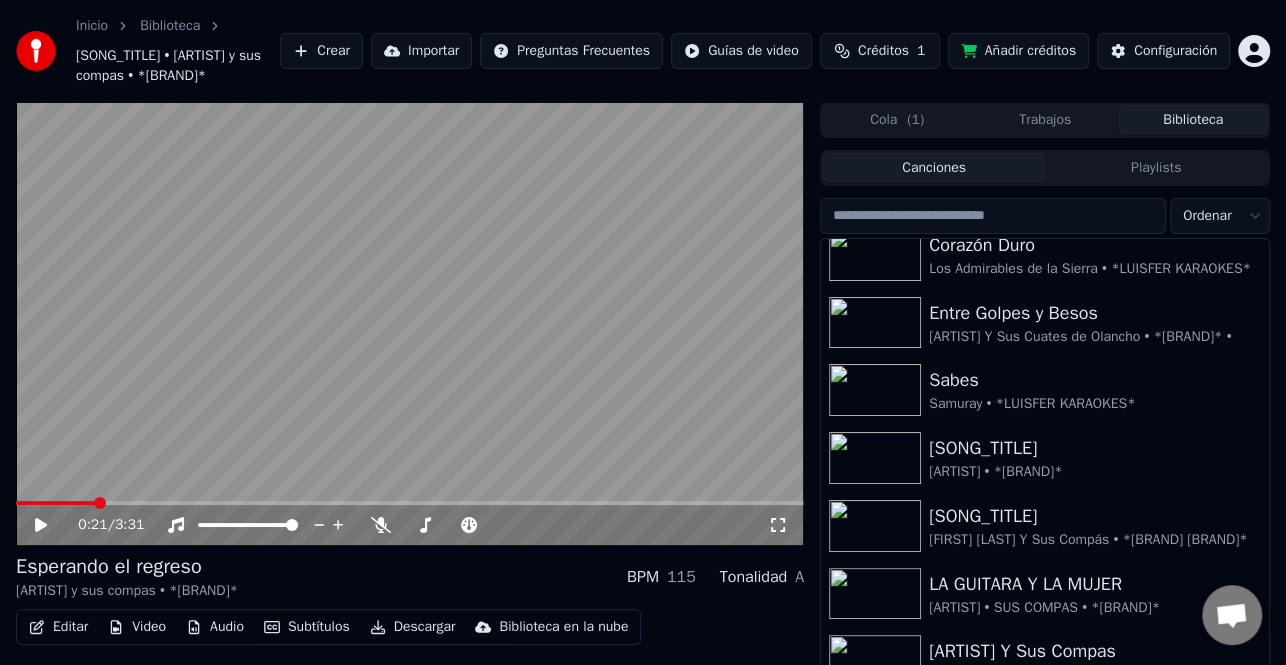 scroll, scrollTop: 700, scrollLeft: 0, axis: vertical 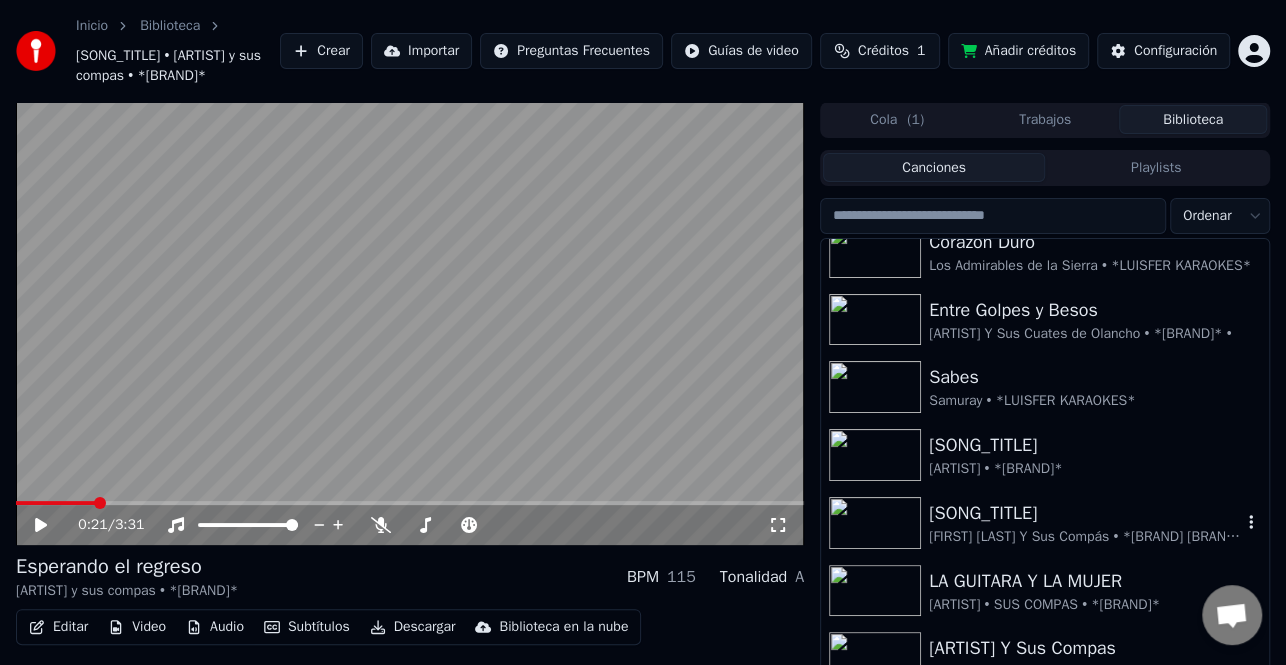 click at bounding box center [875, 523] 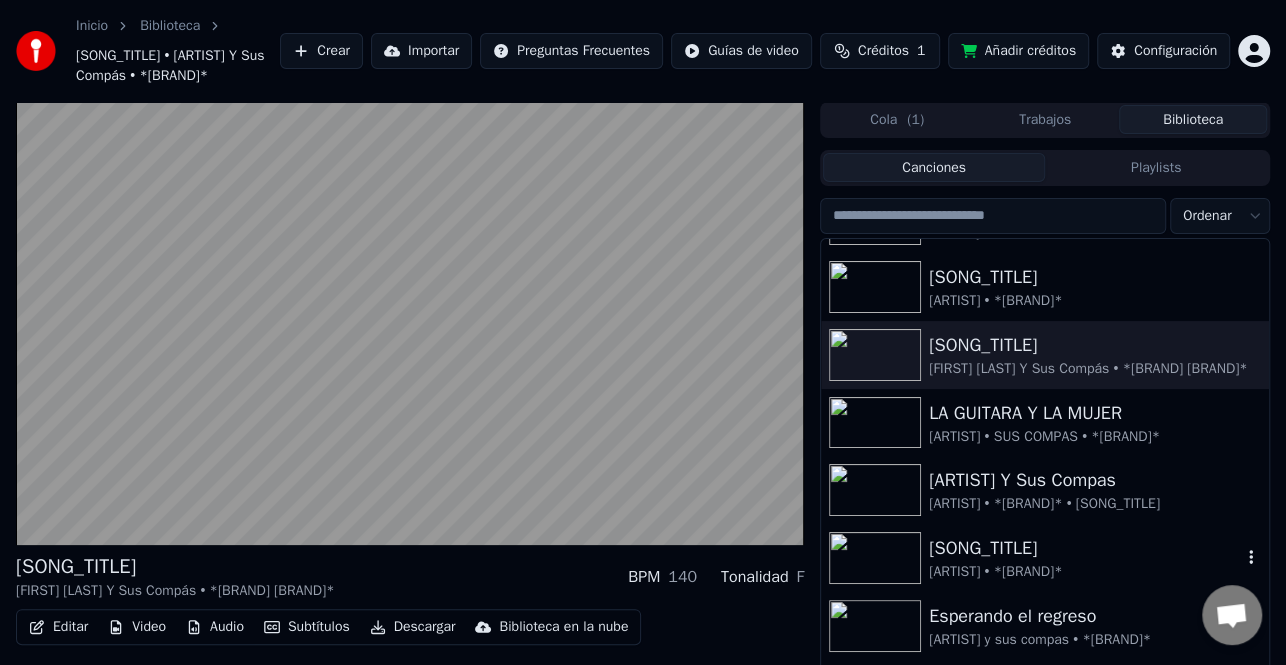 scroll, scrollTop: 900, scrollLeft: 0, axis: vertical 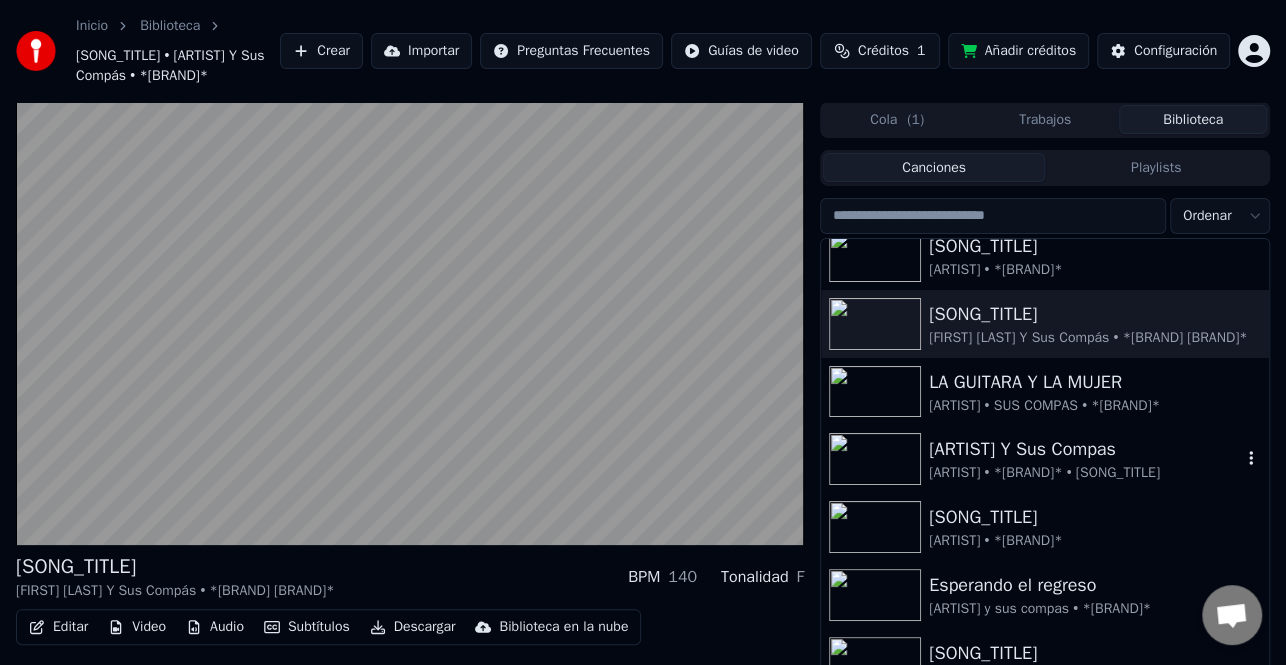 click at bounding box center [875, 459] 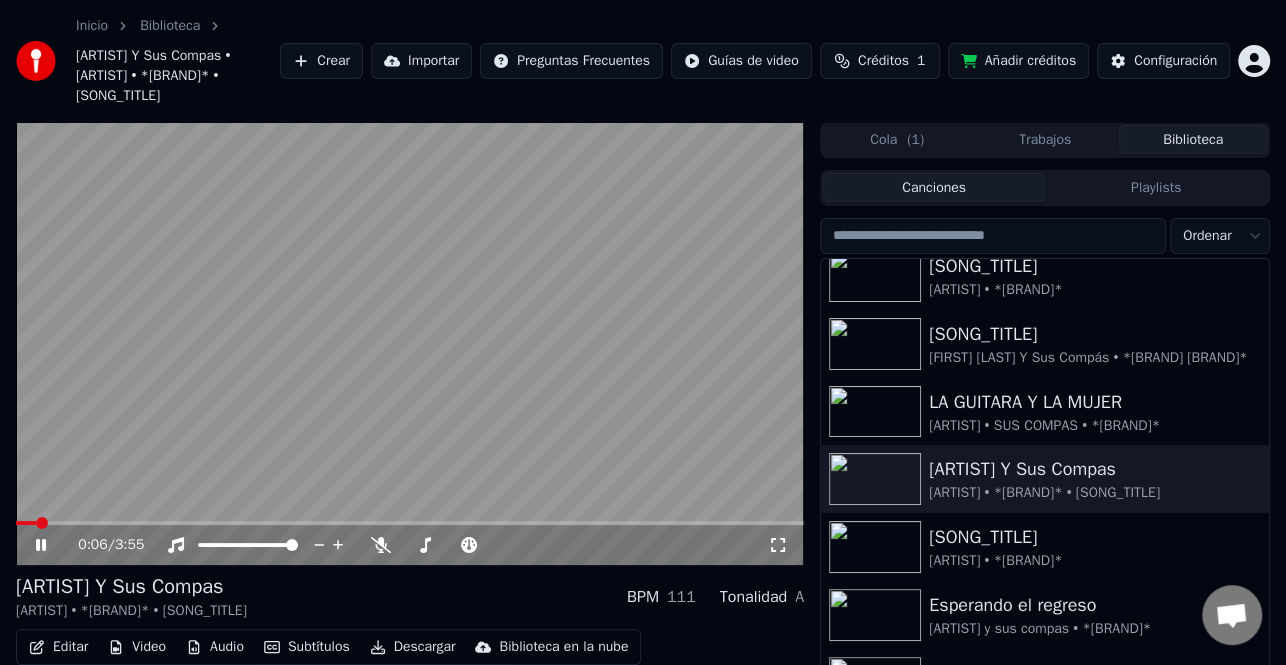 click at bounding box center [26, 523] 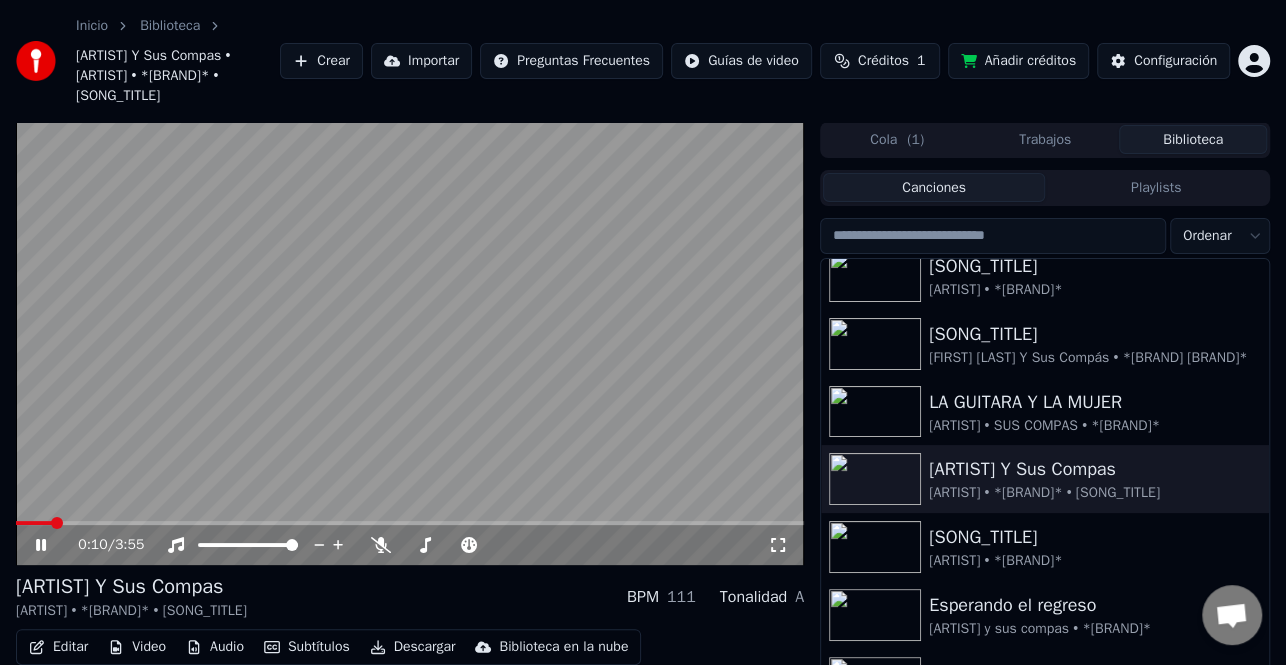 click on "0:10  /  3:55" at bounding box center (410, 545) 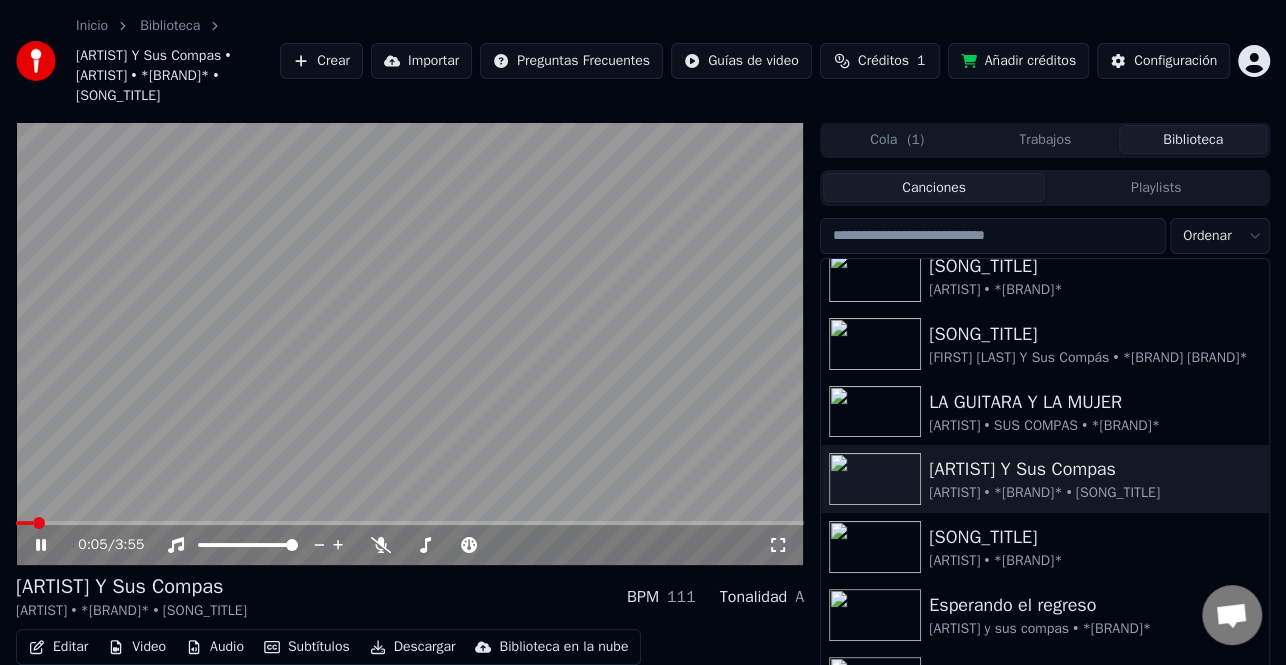 click at bounding box center [24, 523] 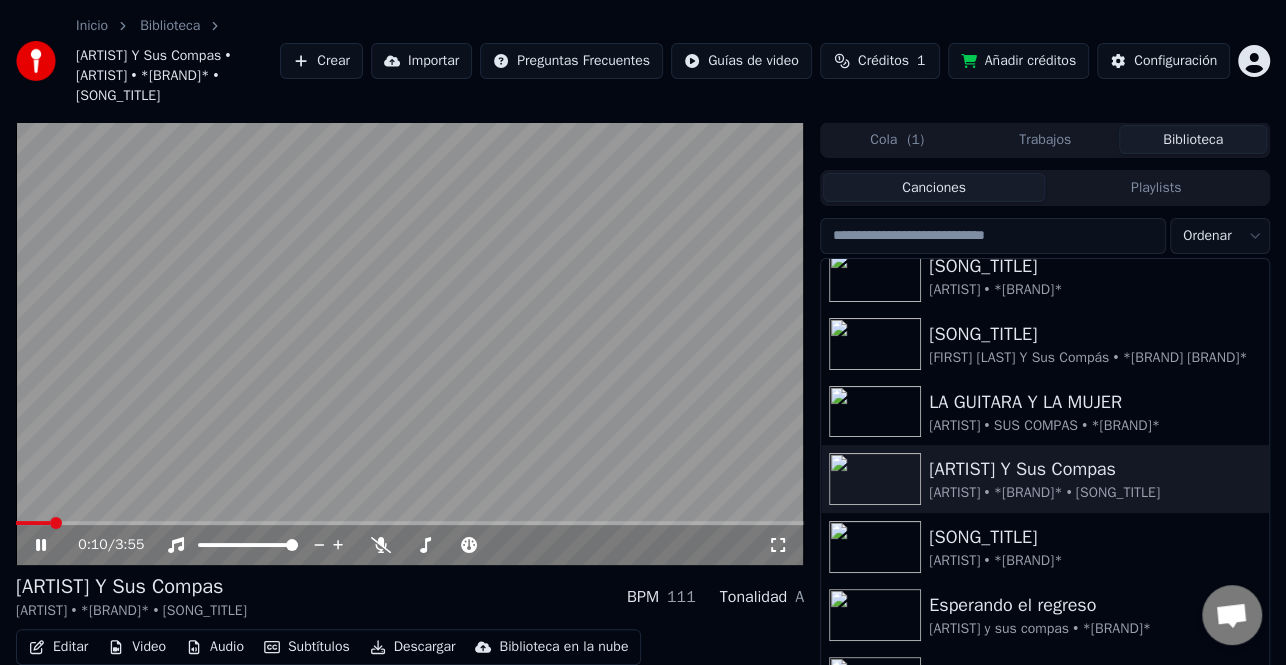 click at bounding box center [33, 523] 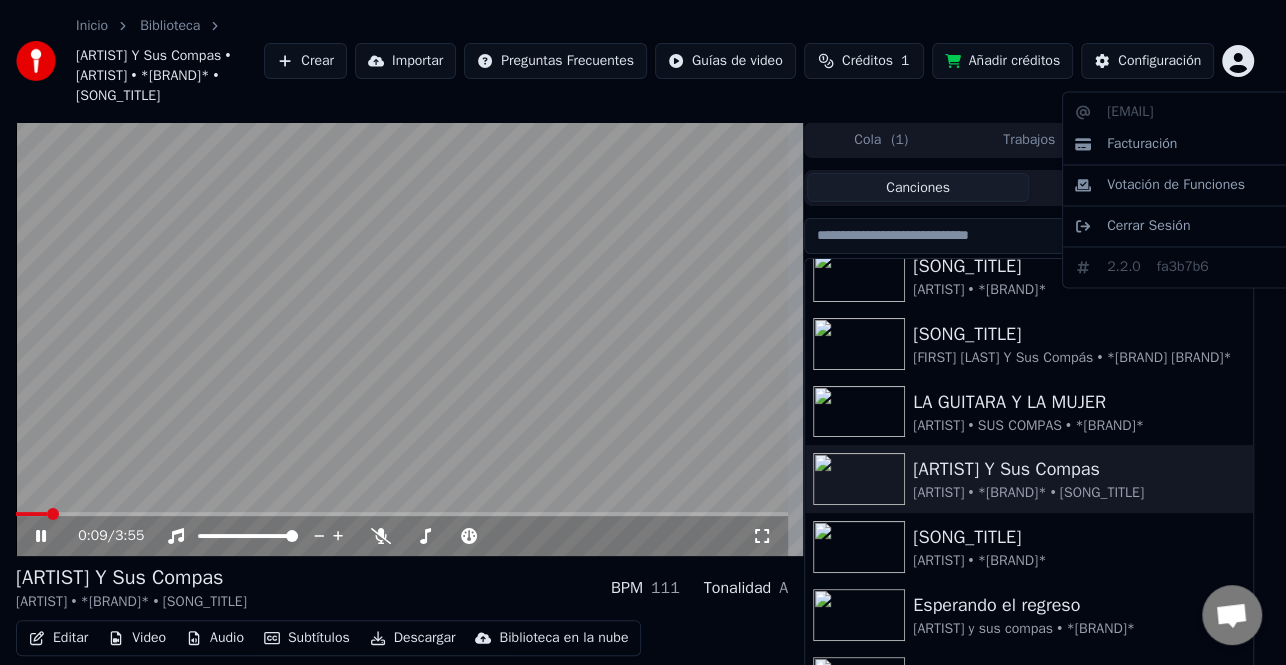click on "Inicio Biblioteca [ARTIST] Y Sus Compas • [ARTIST] • *[BRAND]* • [SONG_TITLE] Crear Importar Preguntas Frecuentes Guías de video Créditos 1 Añadir créditos Configuración 0:09  /  3:55 [ARTIST] Y Sus Compas [ARTIST] • *[BRAND]* • [SONG_TITLE] BPM 111 Tonalidad A Editar Video Audio Subtítulos Descargar Biblioteca en la nube Sincronización manual Descargar video Abrir Pantalla Doble Cola ( 1 ) Trabajos Biblioteca Canciones Playlists Ordenar Corazón Duro [ARTIST] • *[BRAND]* Entre Golpes y Besos [ARTIST]  Y Sus Cuates de Olancho •       *[BRAND]* •  Sabes Samuray •            *[BRAND]* El navegante [ARTIST] • *[BRAND]* A la Luz de una velas [ARTIST] Y Sus Compás • *[BRAND]* LA GUITARA Y LA MUJER [ARTIST] • SUS COMPAS •           *[BRAND]* [ARTIST] Y Sus Compas Recuerdos Tristes Esperando el regreso Nadie" at bounding box center [643, 332] 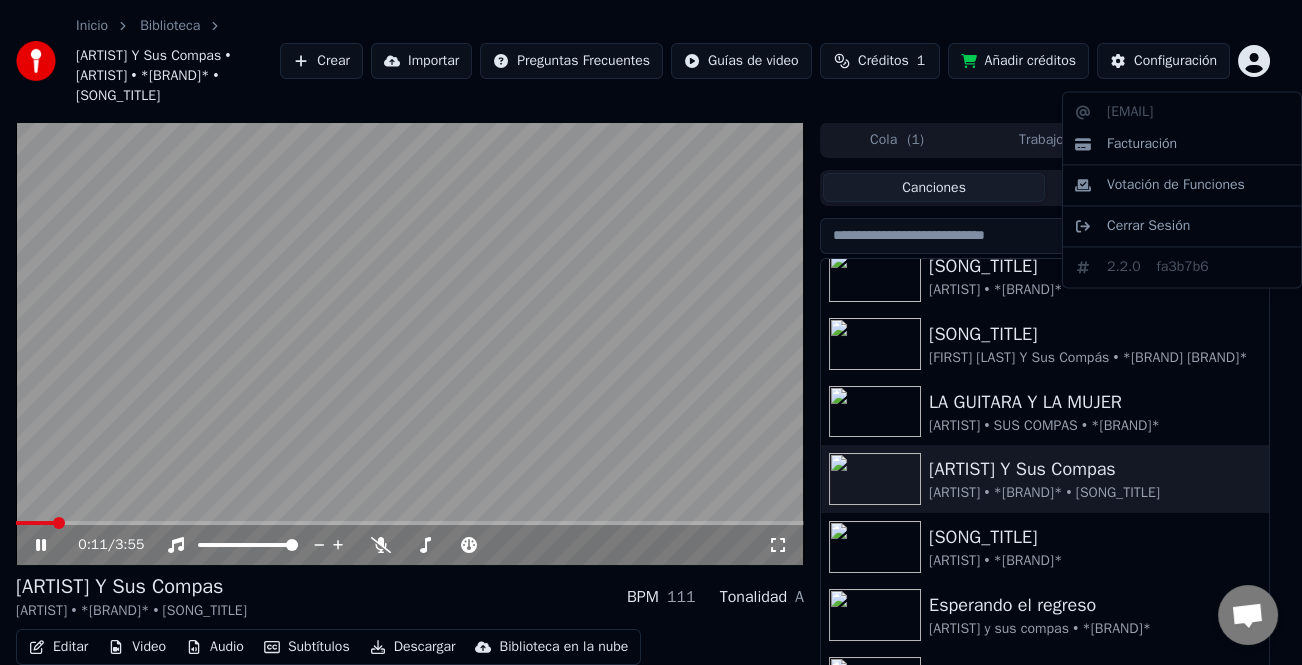 click on "Inicio Biblioteca [ARTIST] Y Sus Compas • [ARTIST] • *[BRAND]* • [SONG_TITLE] Crear Importar Preguntas Frecuentes Guías de video Créditos 1 Añadir créditos Configuración 0:11  /  3:55 [ARTIST] Y Sus Compas [ARTIST] • *[BRAND]* • [SONG_TITLE] BPM 111 Tonalidad A Editar Video Audio Subtítulos Descargar Biblioteca en la nube Sincronización manual Descargar video Abrir Pantalla Doble Cola ( 1 ) Trabajos Biblioteca Canciones Playlists Ordenar Corazón Duro [ARTIST] • *[BRAND]* Entre Golpes y Besos [ARTIST]  Y Sus Cuates de Olancho •       *[BRAND]* •  Sabes Samuray •            *[BRAND]* El navegante [ARTIST] • *[BRAND]* A la Luz de una velas [ARTIST] Y Sus Compás • *[BRAND]* LA GUITARA Y LA MUJER [ARTIST] • SUS COMPAS •           *[BRAND]* [ARTIST] Y Sus Compas Recuerdos Tristes Esperando el regreso Nadie" at bounding box center [651, 332] 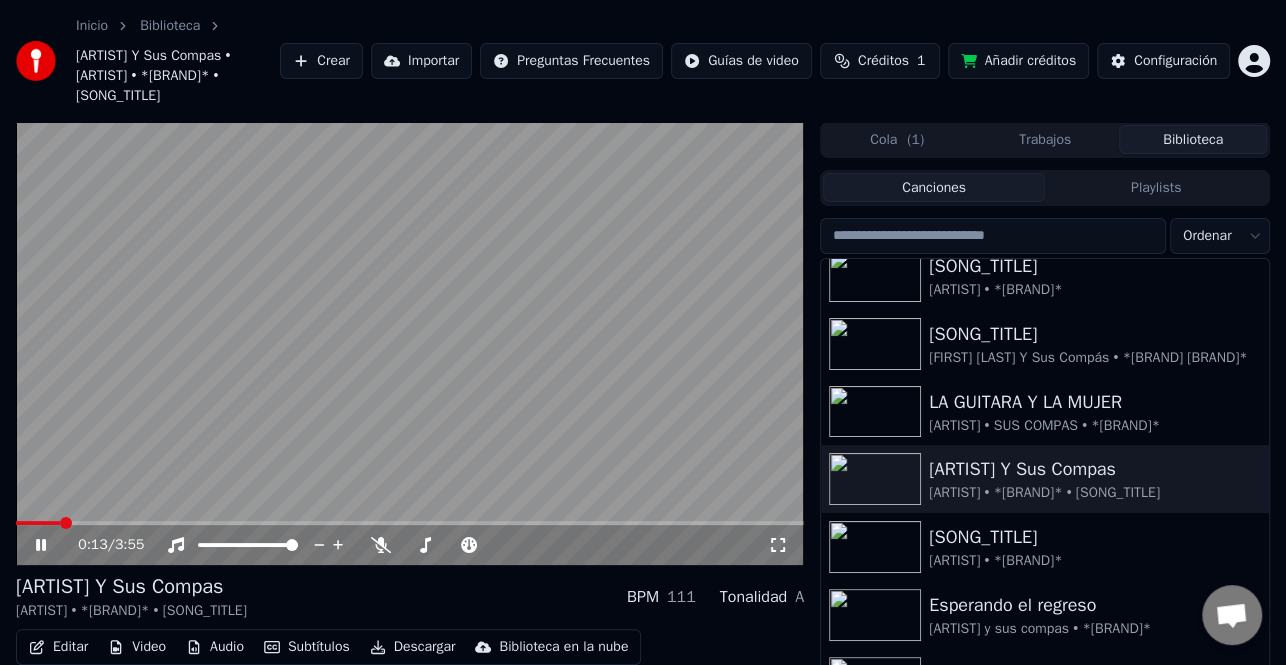 click at bounding box center (38, 523) 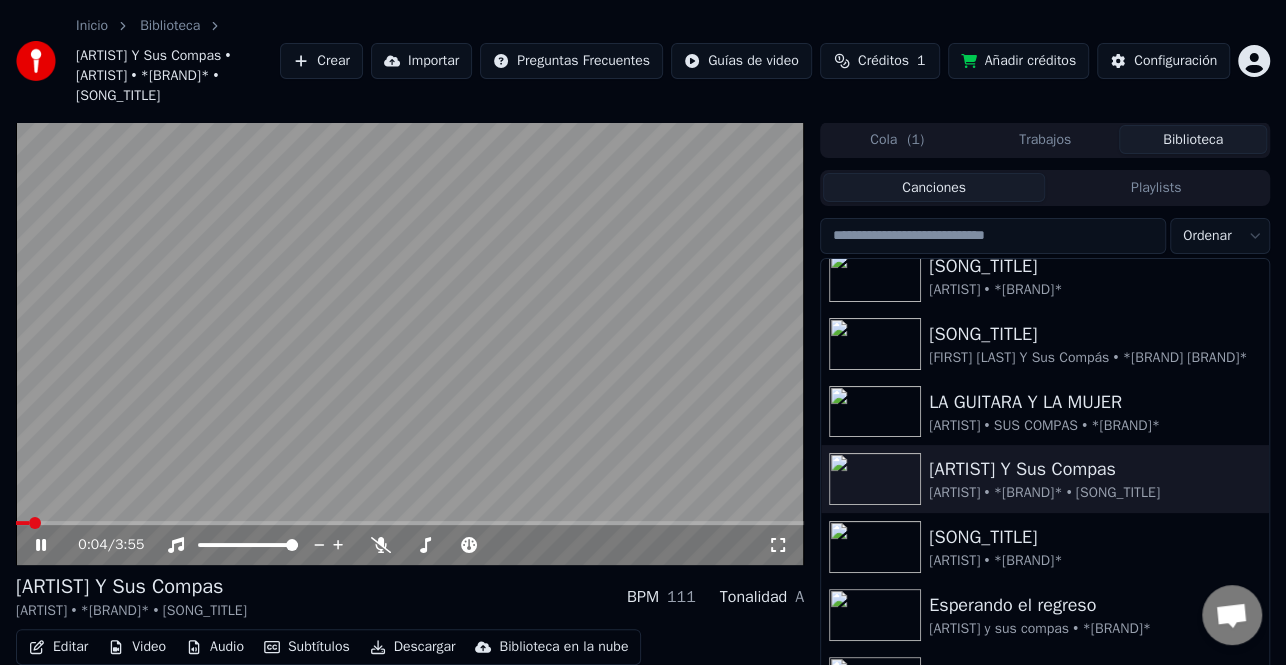 click at bounding box center [22, 523] 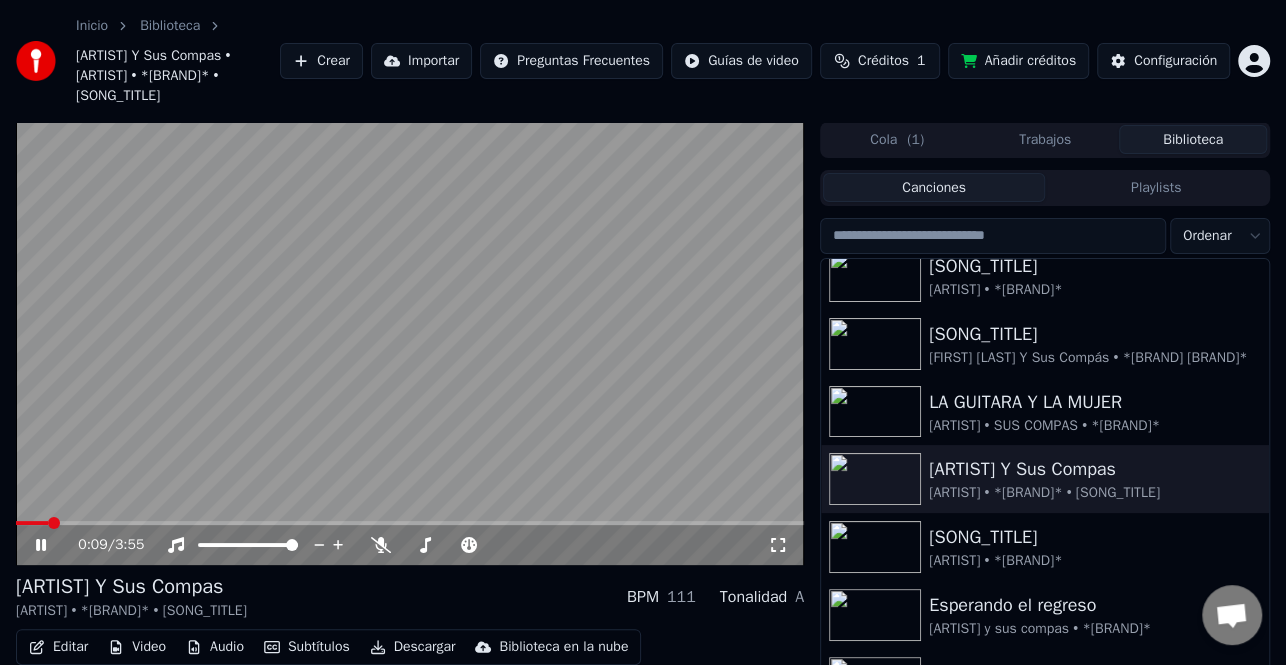 scroll, scrollTop: 100, scrollLeft: 0, axis: vertical 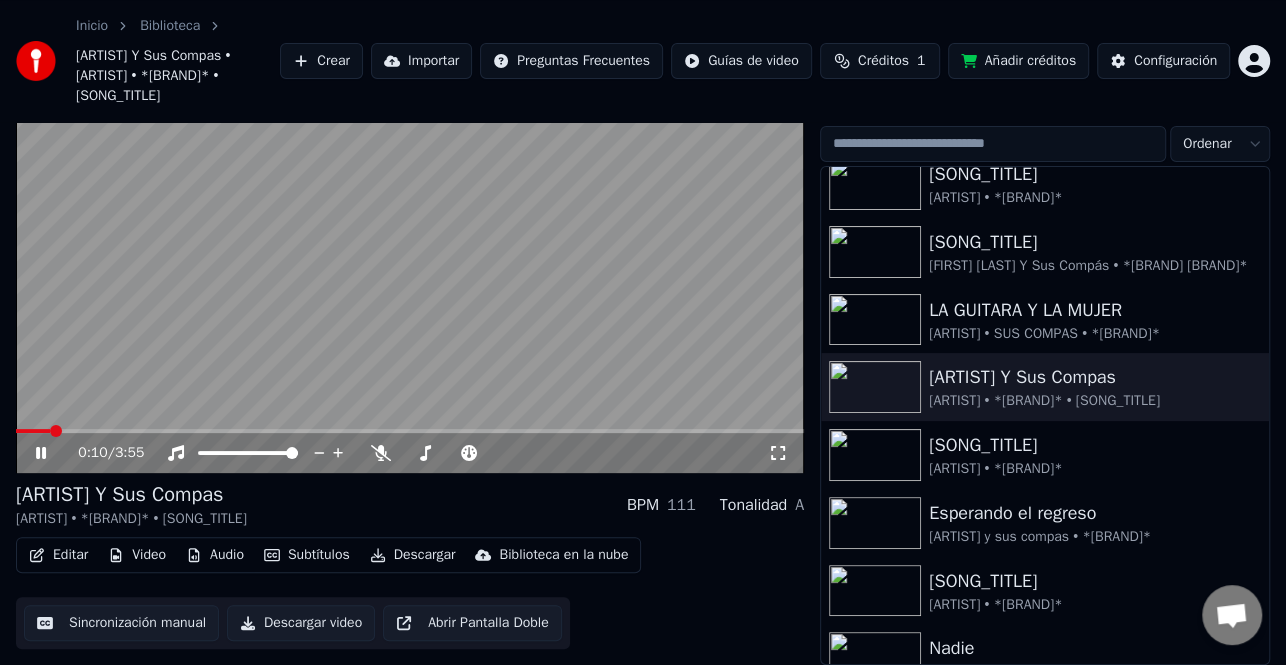 click on "Descargar" at bounding box center (413, 555) 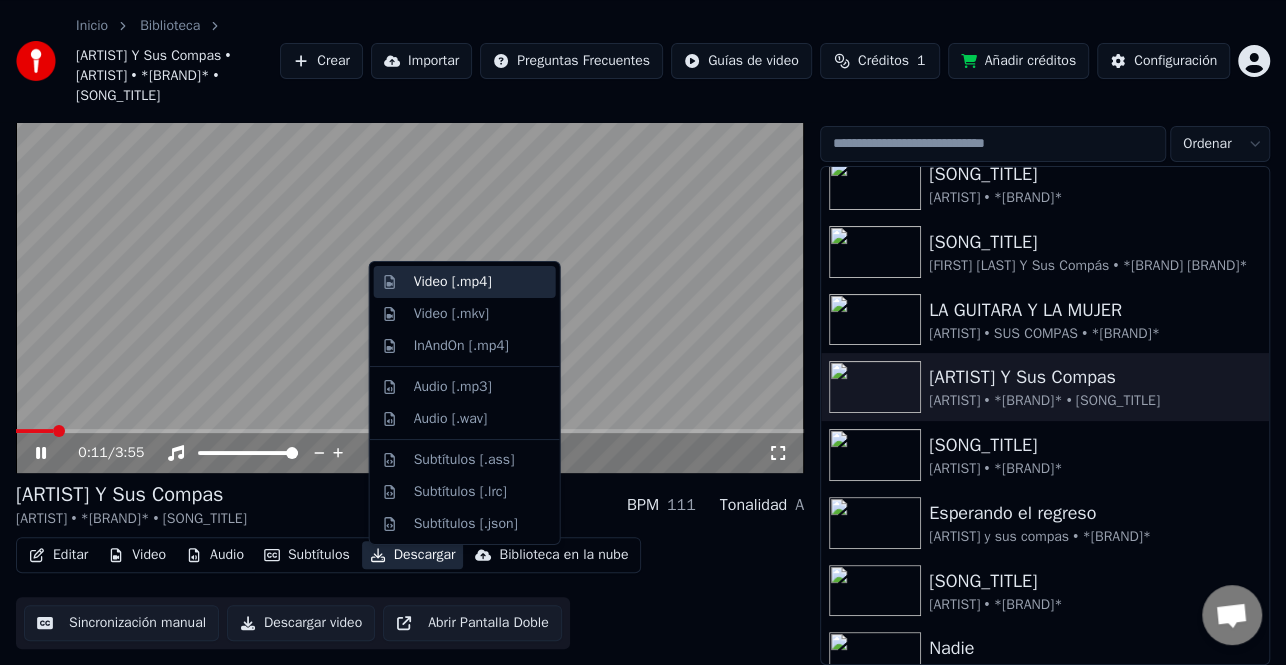 click on "Video [.mp4]" at bounding box center [453, 282] 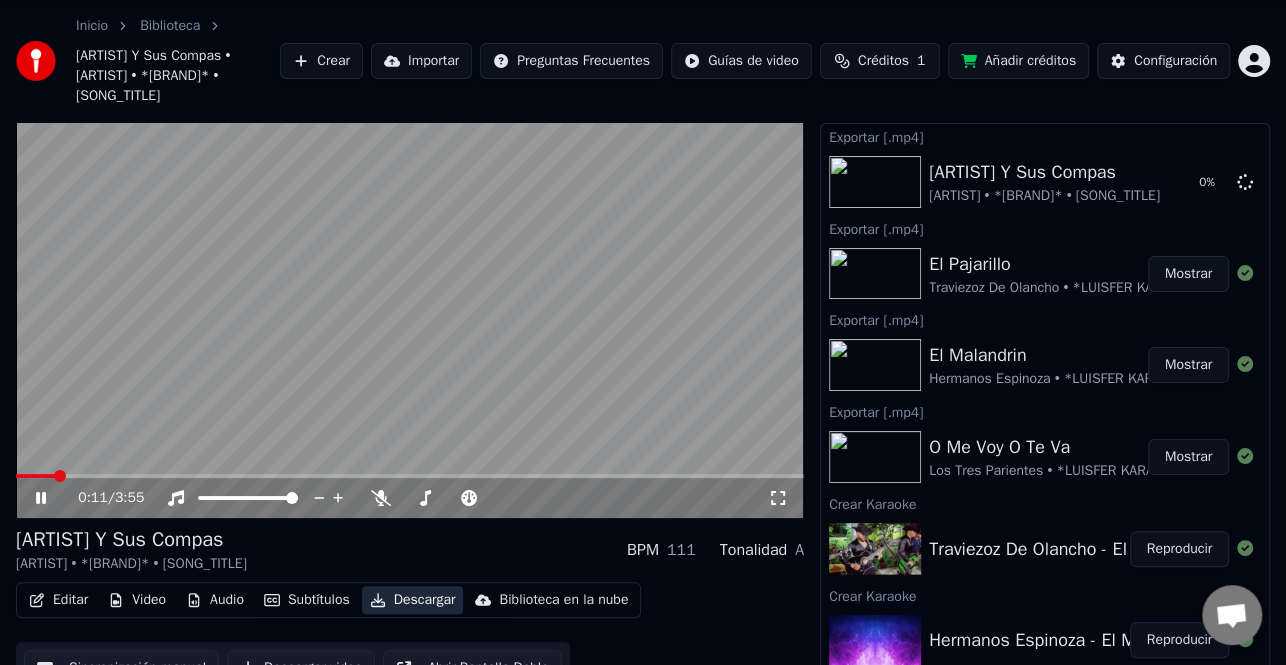 scroll, scrollTop: 0, scrollLeft: 0, axis: both 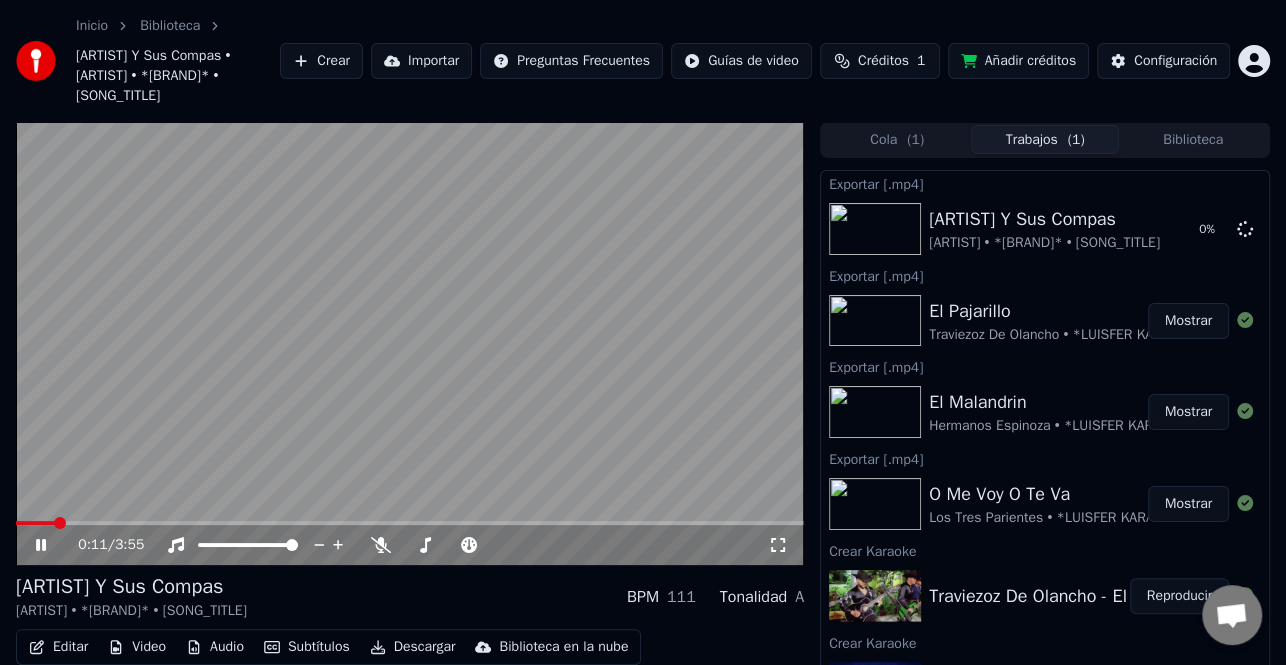 click 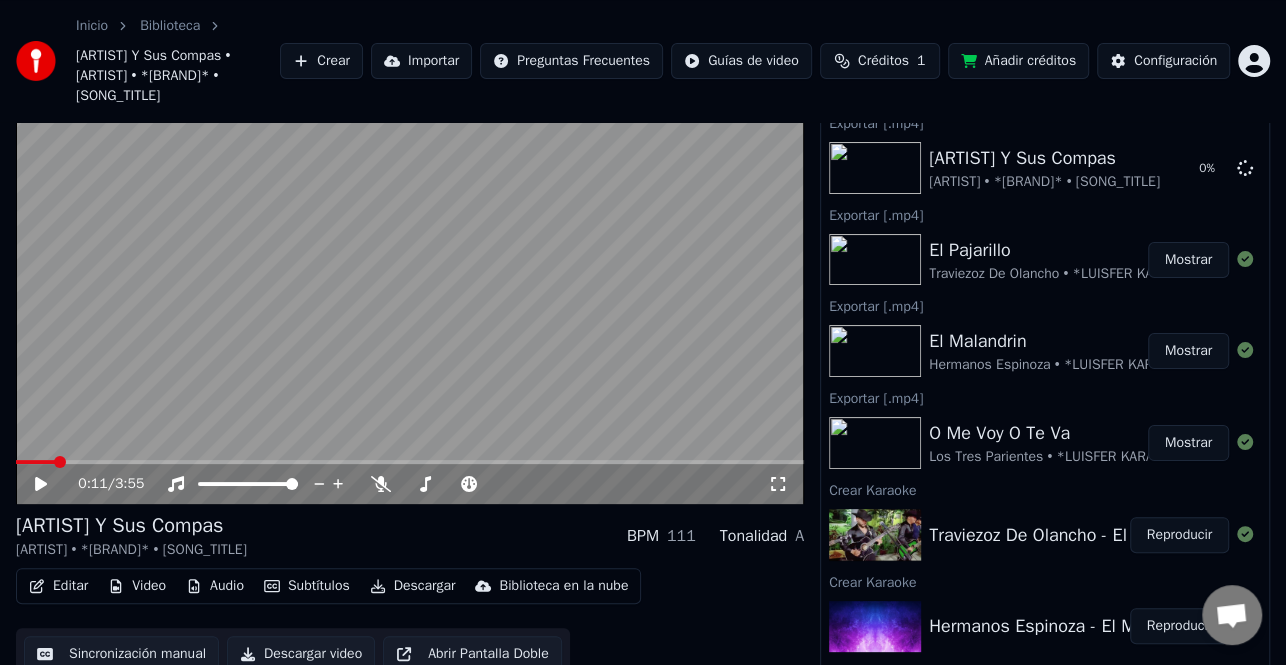 scroll, scrollTop: 96, scrollLeft: 0, axis: vertical 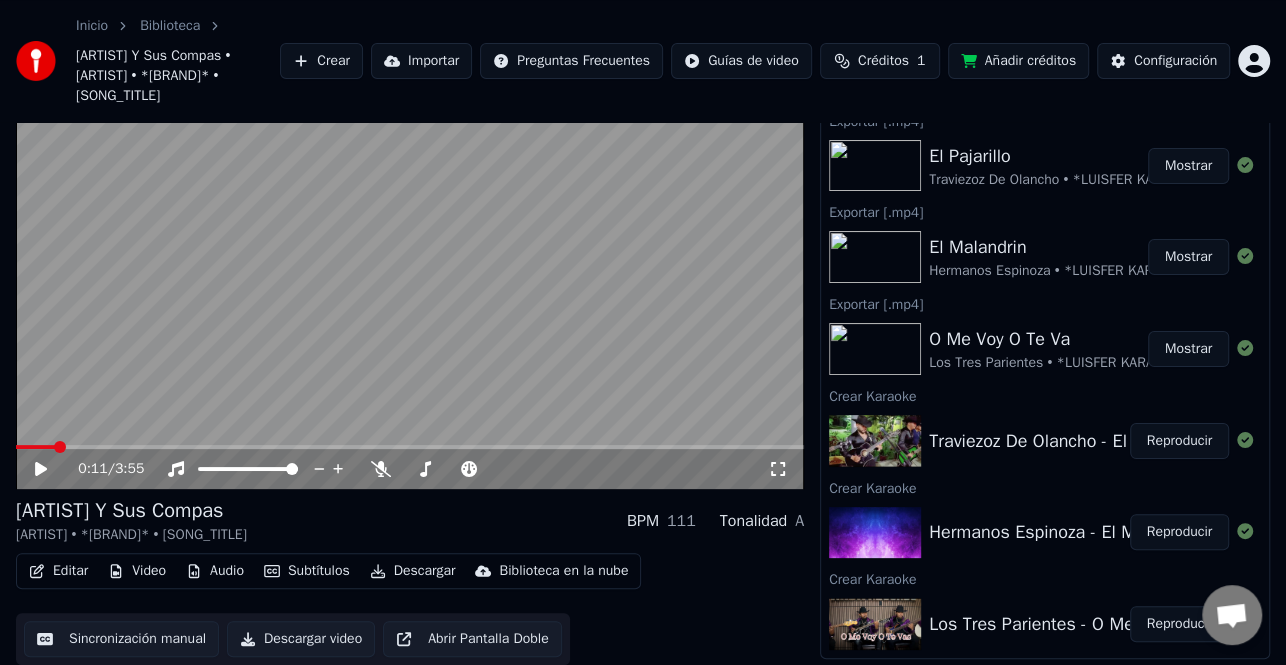 click on "Inicio Biblioteca [ARTIST] Y Sus Compas • [ARTIST] • *[BRAND]* • [SONG_TITLE] Crear Importar Preguntas Frecuentes Guías de video Créditos 1 Añadir créditos Configuración" at bounding box center (643, 61) 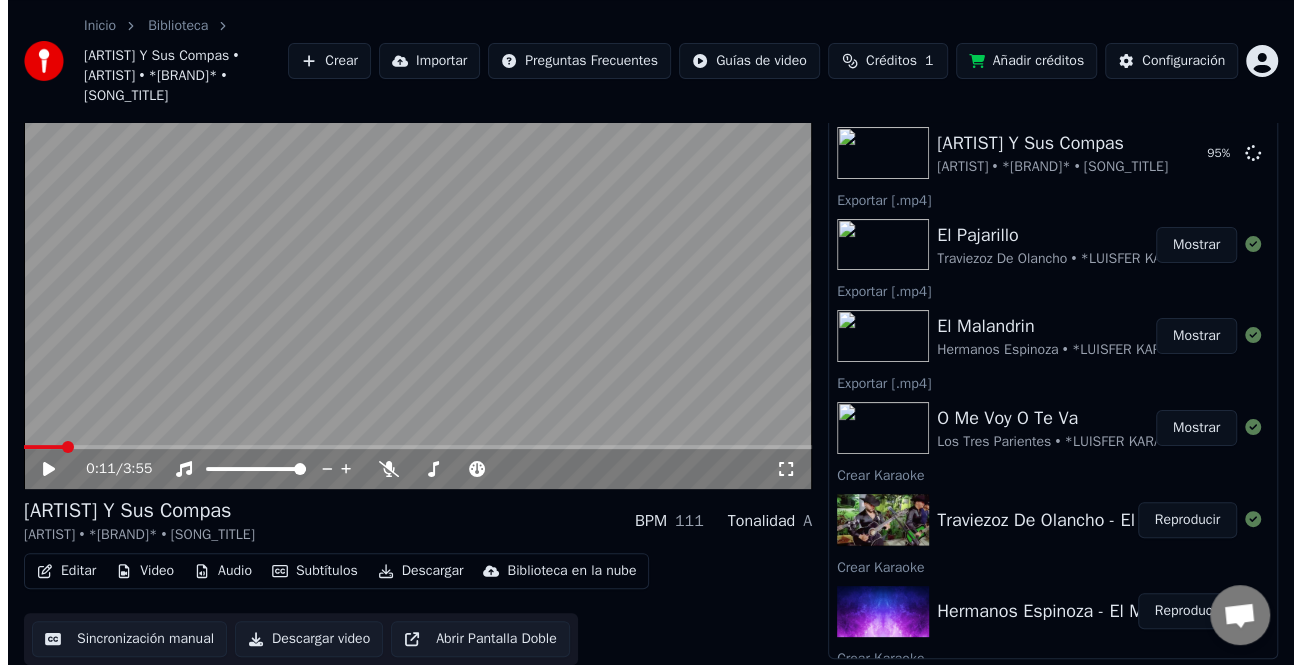 scroll, scrollTop: 0, scrollLeft: 0, axis: both 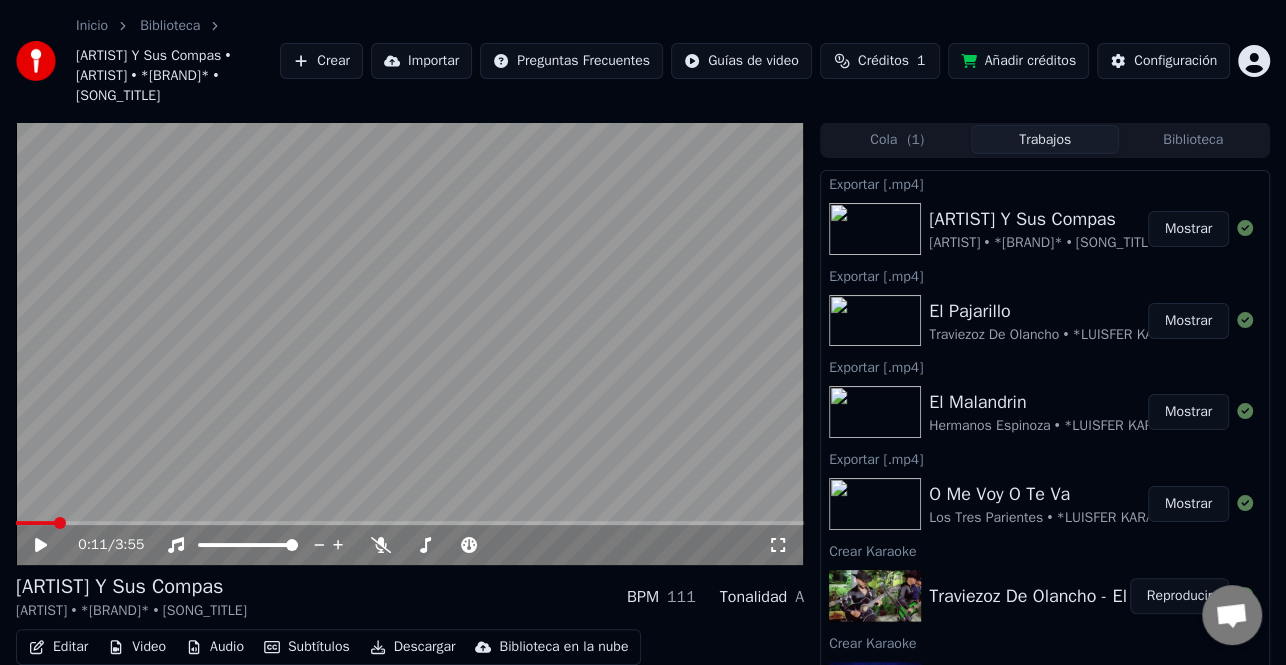 click on "Mostrar" at bounding box center [1188, 229] 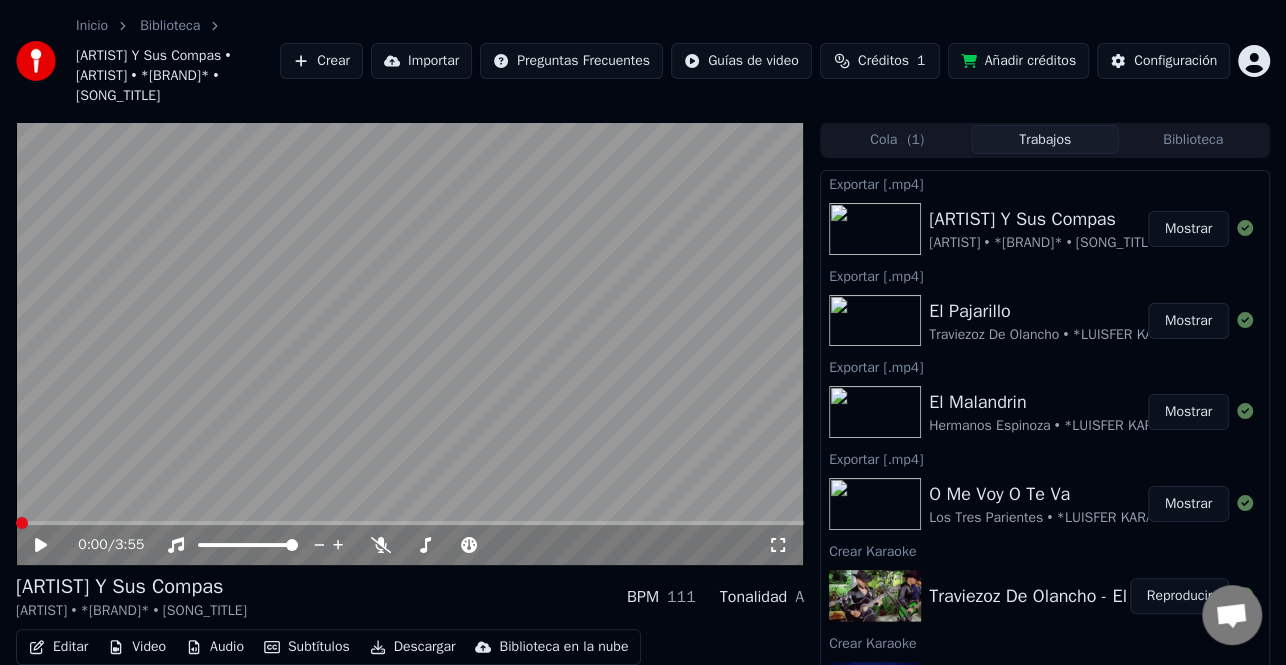 click at bounding box center [22, 523] 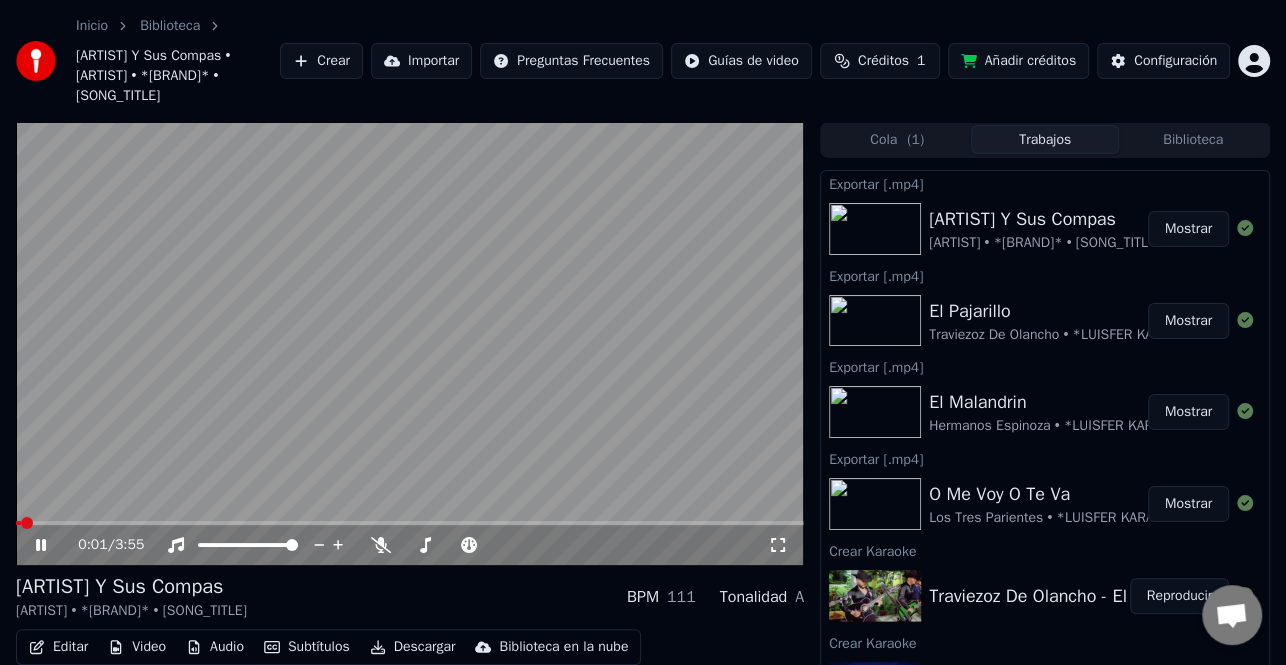 click 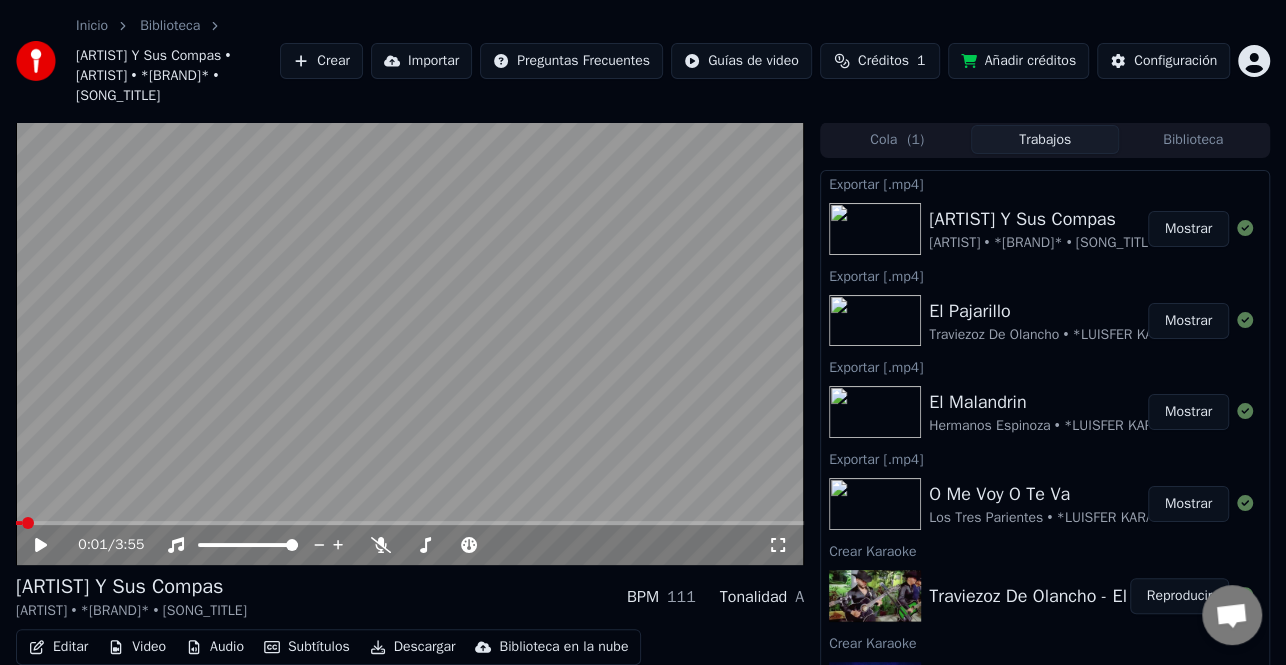 click on "Inicio Biblioteca [ARTIST] Y Sus Compas • [ARTIST] • *[BRAND]* • [SONG_TITLE] Crear Importar Preguntas Frecuentes Guías de video Créditos 1 Añadir créditos Configuración 0:01  /  3:55 [ARTIST] Y Sus Compas [ARTIST] • *[BRAND]* • [SONG_TITLE] BPM 111 Tonalidad A Editar Video Audio Subtítulos Descargar Biblioteca en la nube Sincronización manual Descargar video Abrir Pantalla Doble Cola ( 1 ) Trabajos Biblioteca Exportar [.mp4] [ARTIST] Y Sus Compas [ARTIST] • *[BRAND]* • [SONG_TITLE] Mostrar Exportar [.mp4] [SONG_TITLE] [ARTIST] • *[BRAND] HN* Mostrar Exportar [.mp4] [SONG_TITLE] [ARTIST] • *[BRAND] HN* Mostrar Exportar [.mp4] [SONG_TITLE] [ARTIST] • *[BRAND]* Mostrar Crear Karaoke [ARTIST] - [SONG_TITLE] Reproducir Crear Karaoke [ARTIST] - [SONG_TITLE] (En Vivo) Reproducir Crear Karaoke" at bounding box center [643, 332] 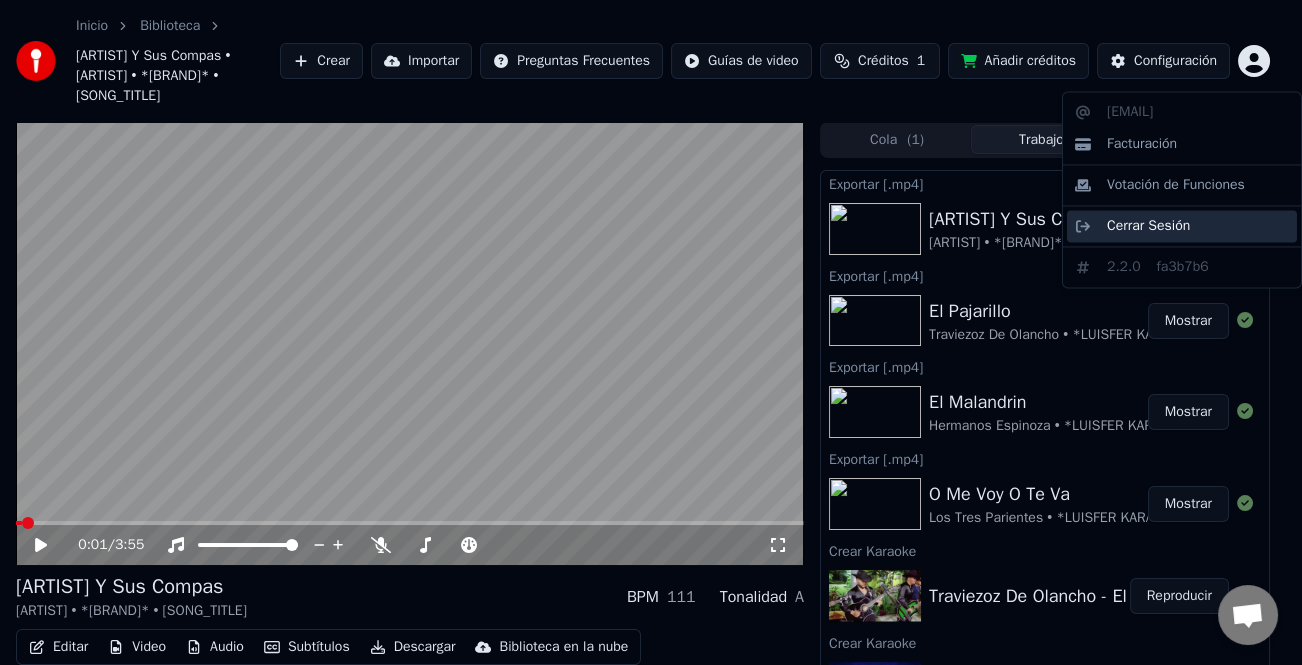 click on "Cerrar Sesión" at bounding box center (1182, 226) 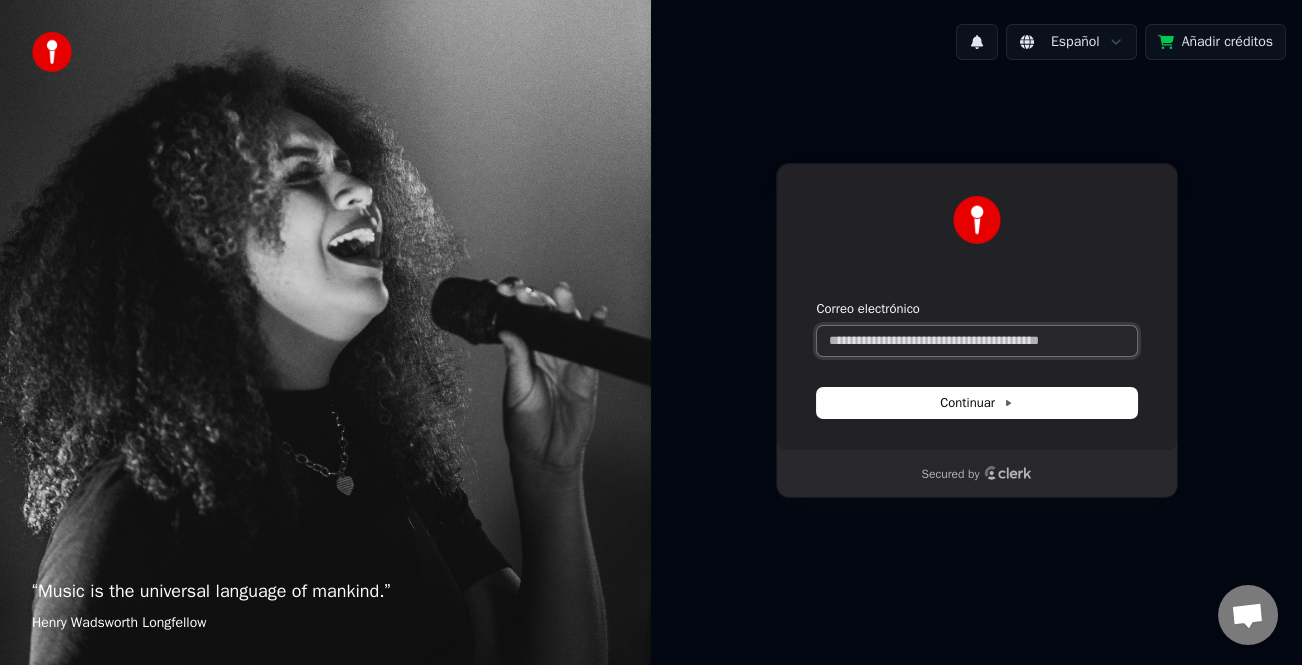 click on "Correo electrónico" at bounding box center [977, 341] 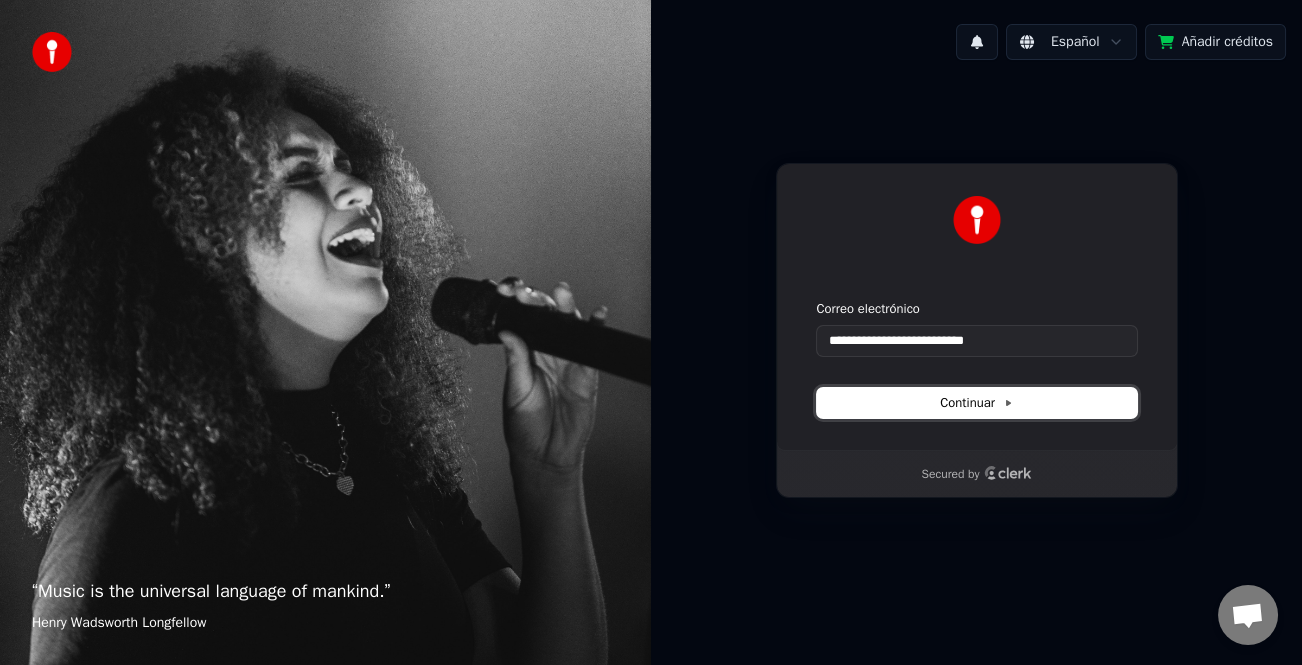 click on "Continuar" at bounding box center [977, 403] 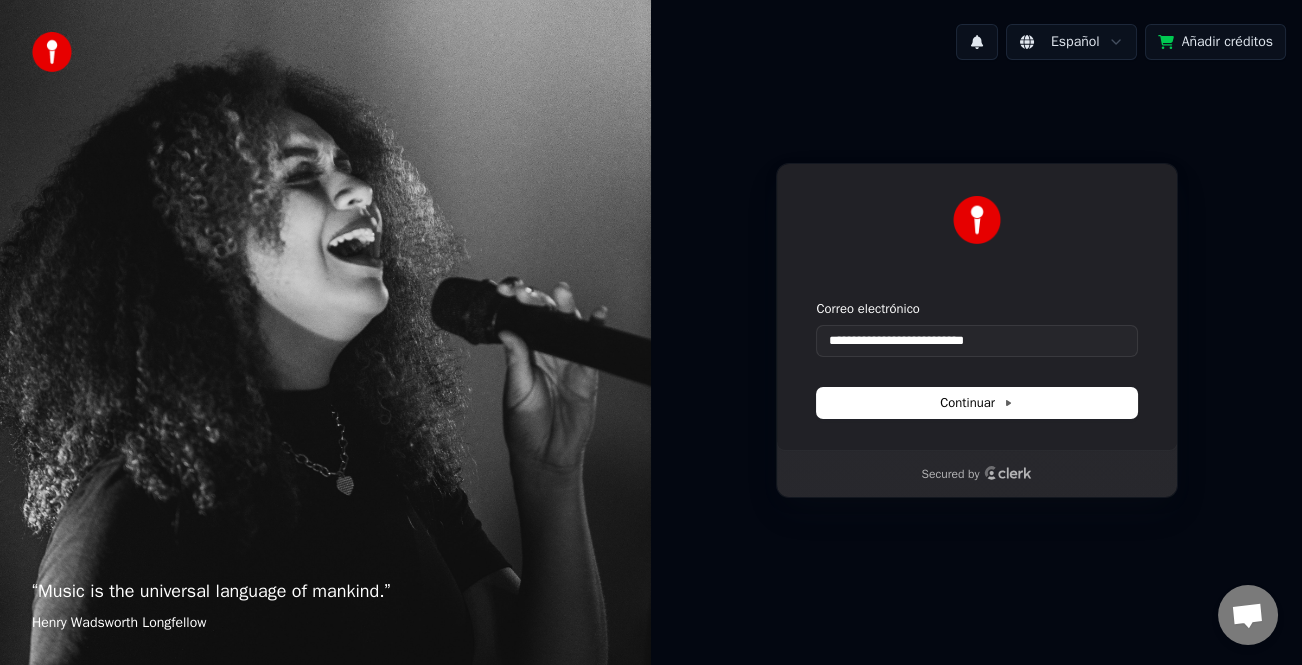 type on "**********" 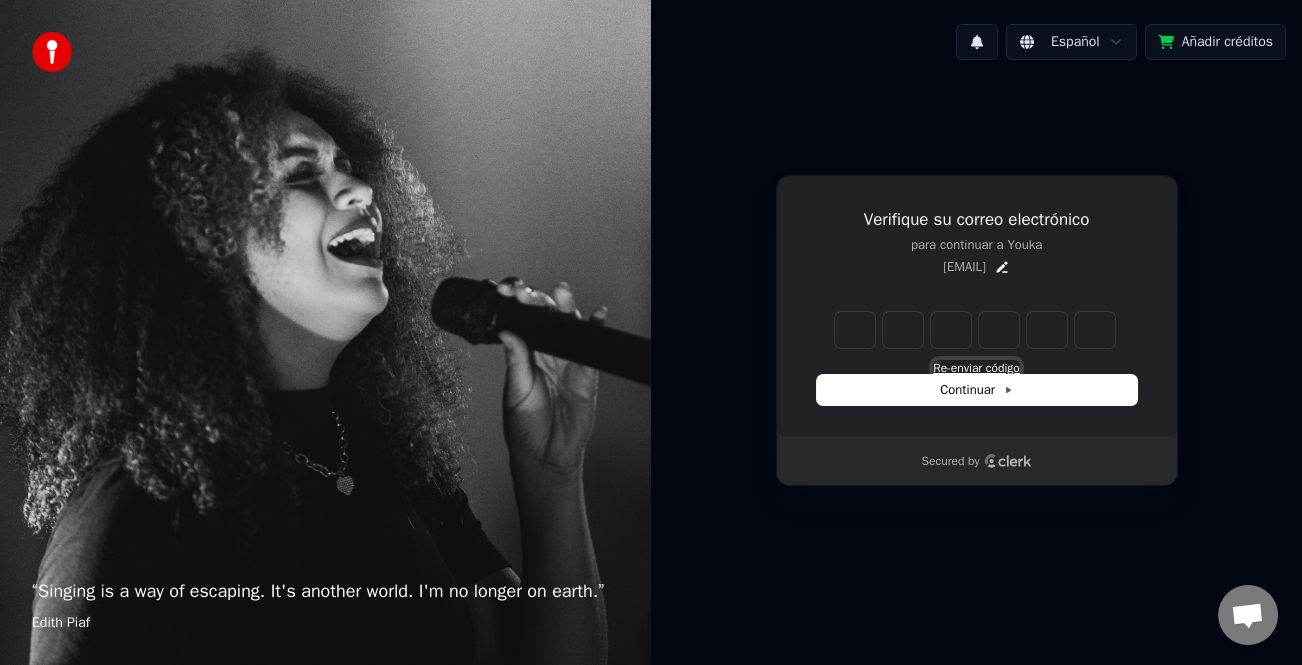 click on "Re-enviar código" at bounding box center [976, 368] 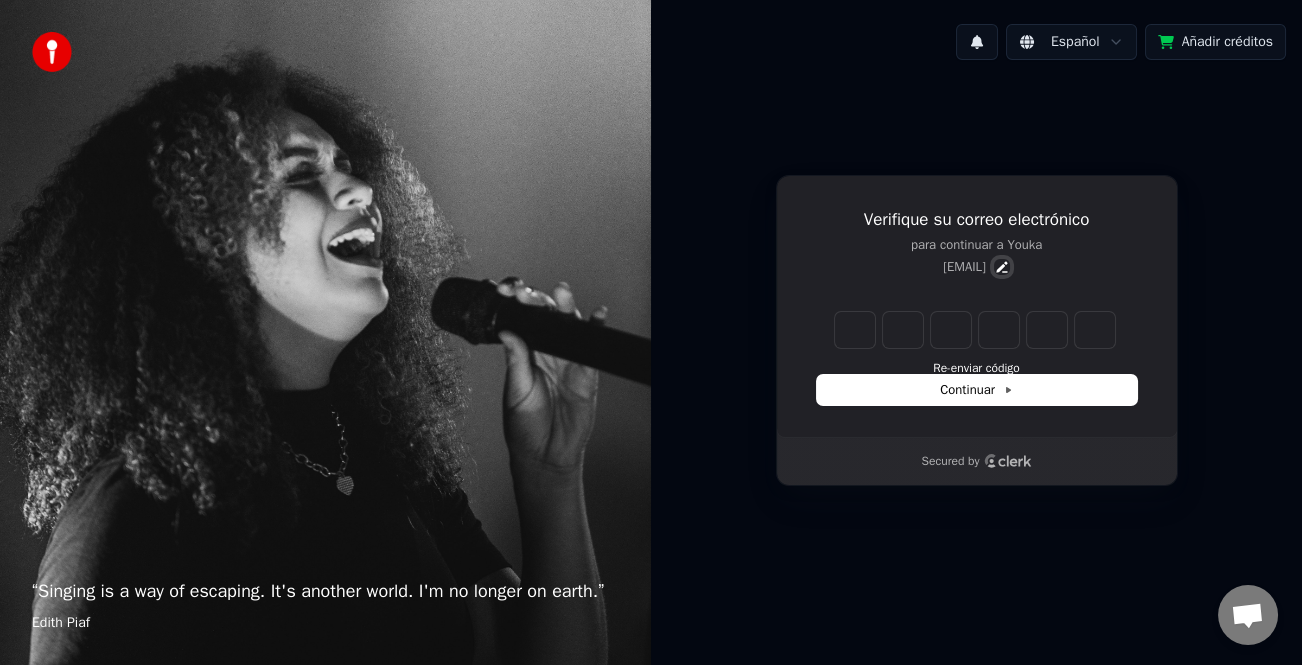 click 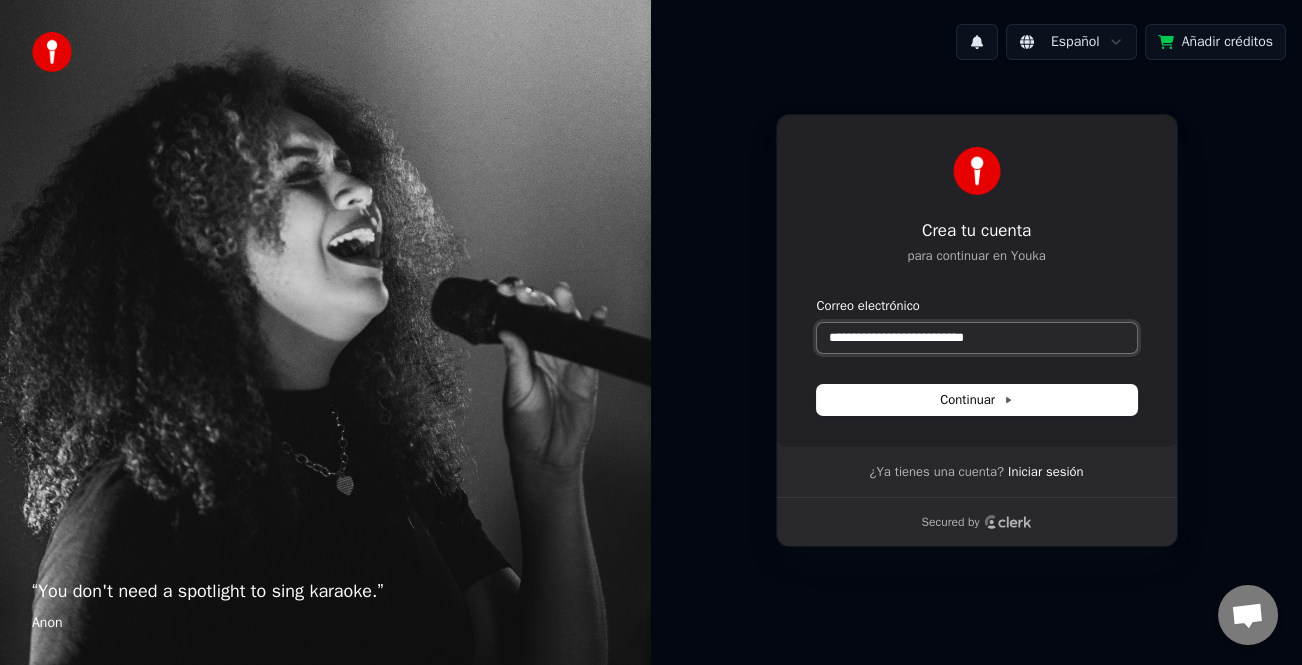 drag, startPoint x: 1035, startPoint y: 331, endPoint x: 677, endPoint y: 356, distance: 358.87186 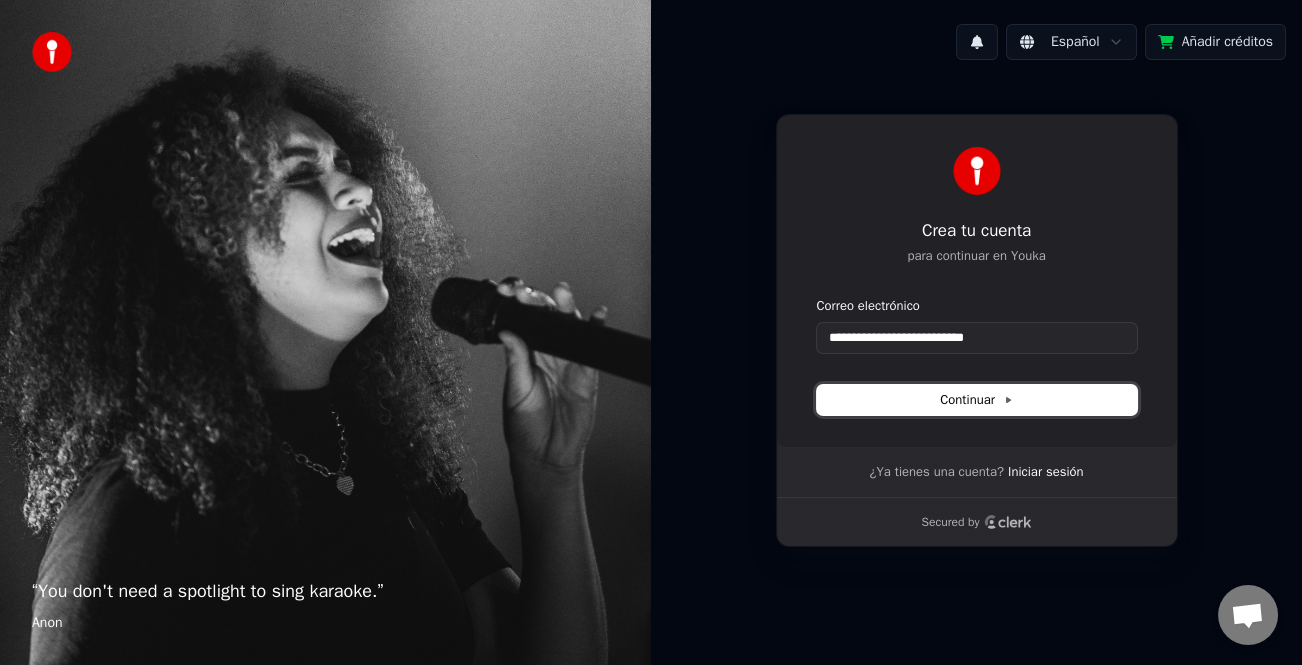 click on "Continuar" at bounding box center [977, 400] 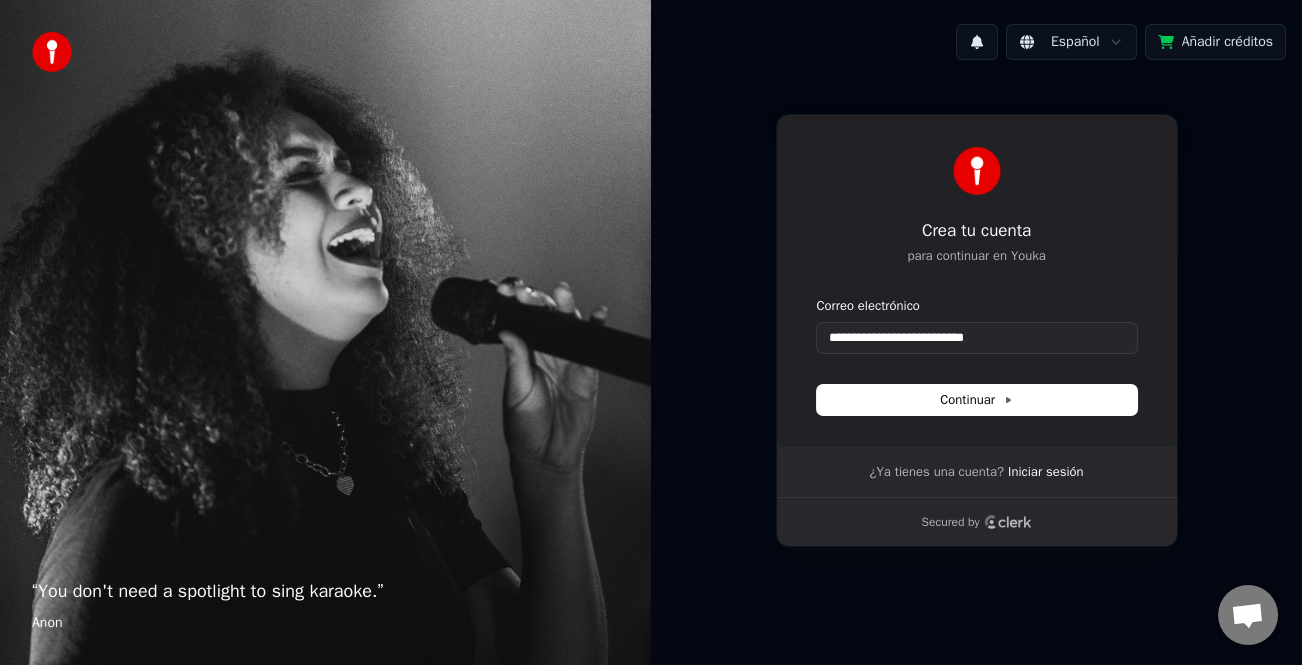 type on "**********" 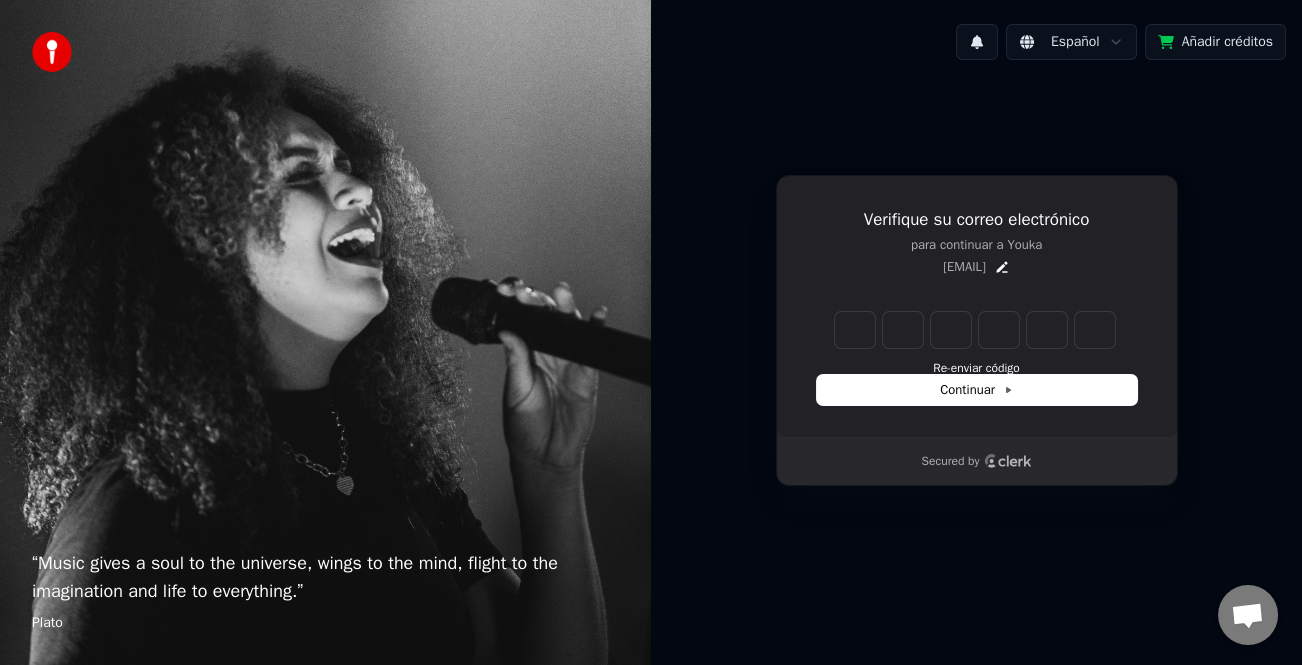 type on "*" 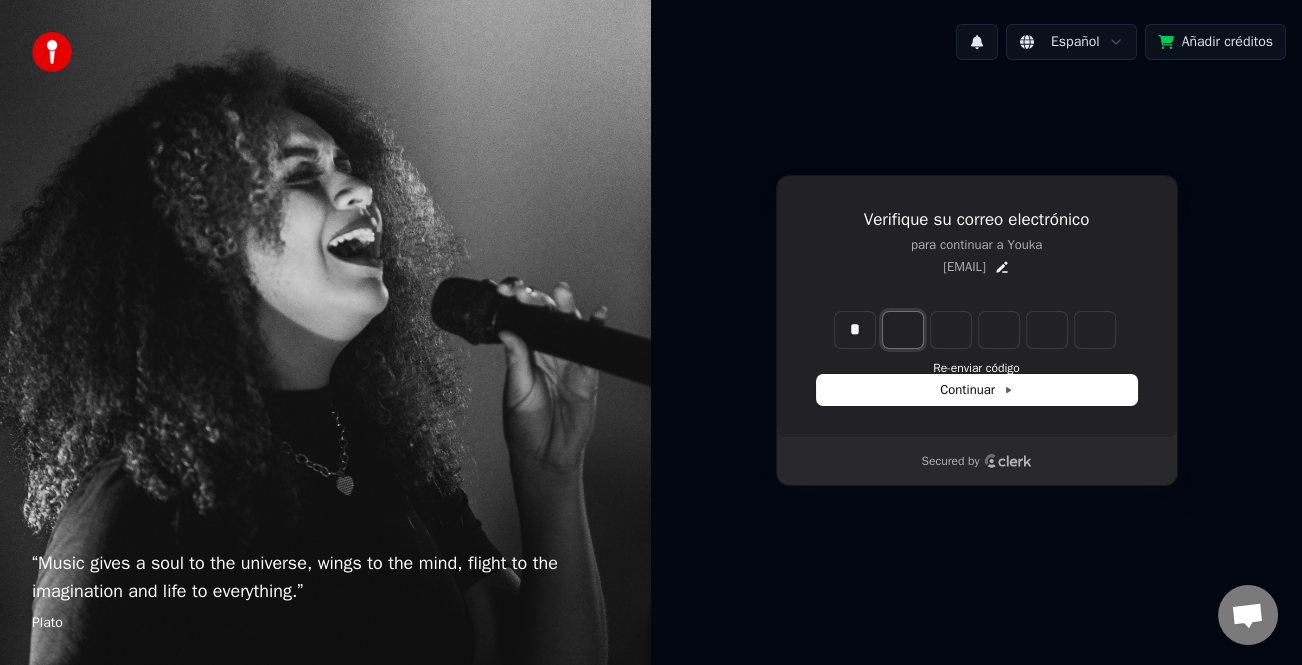 type on "*" 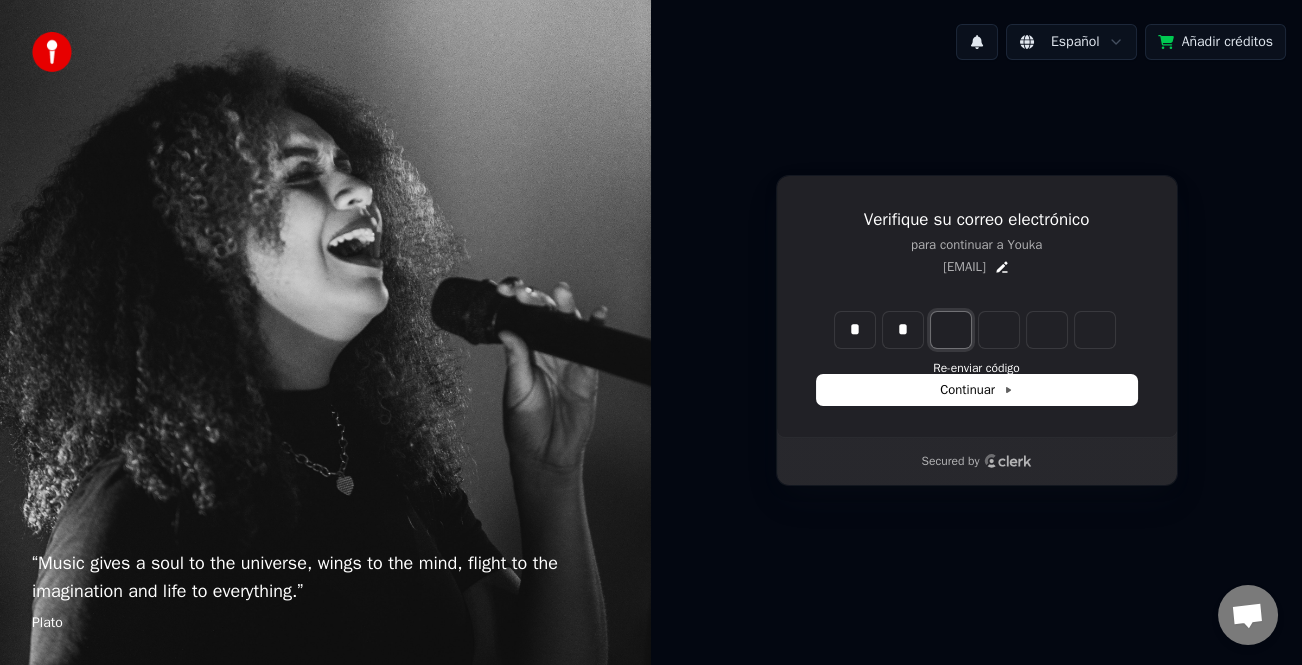 type on "**" 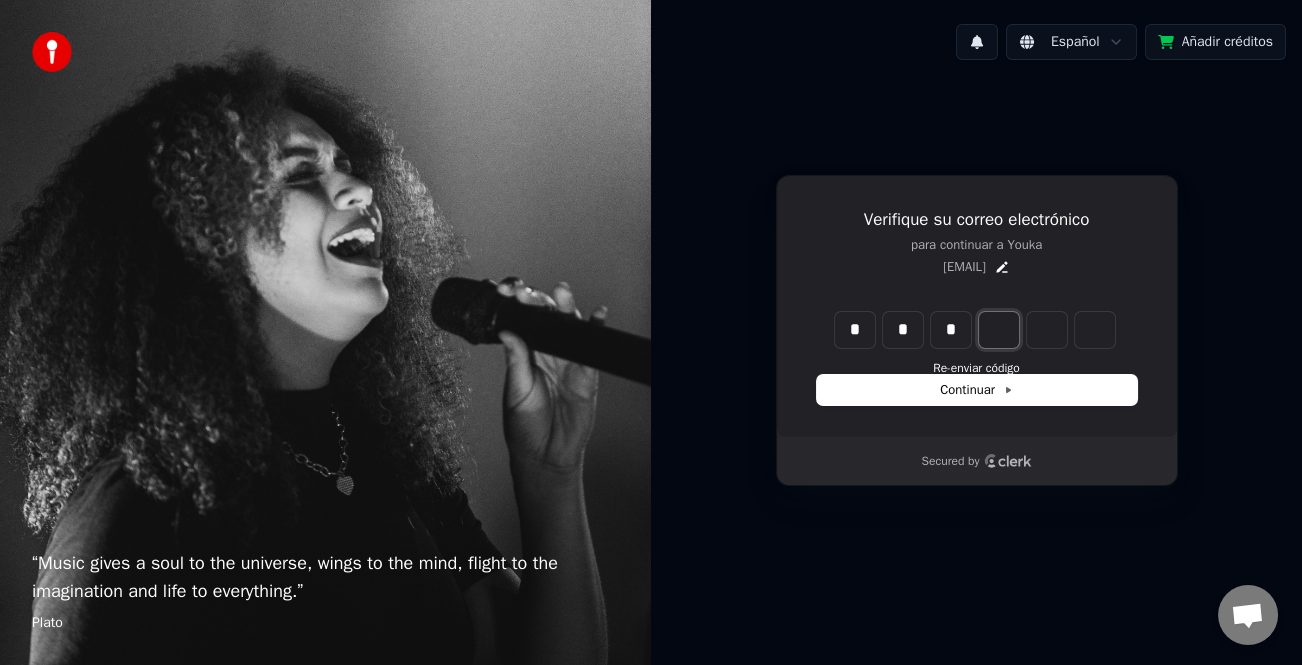 type on "***" 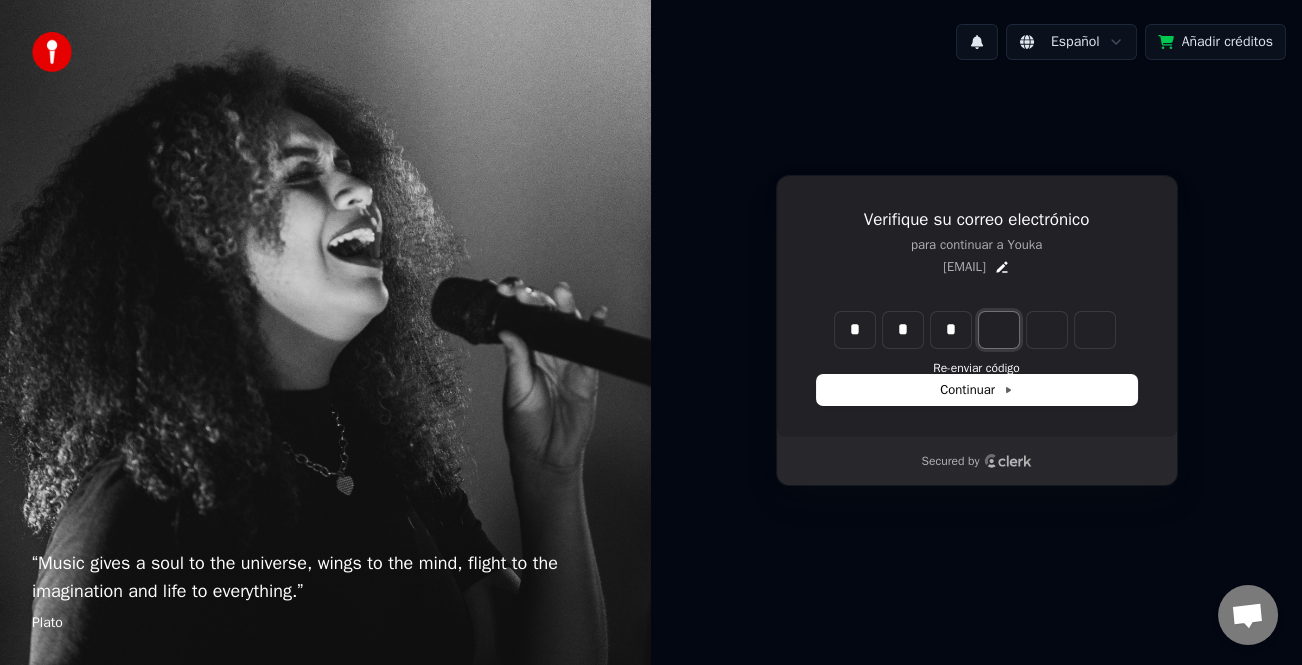 type on "*" 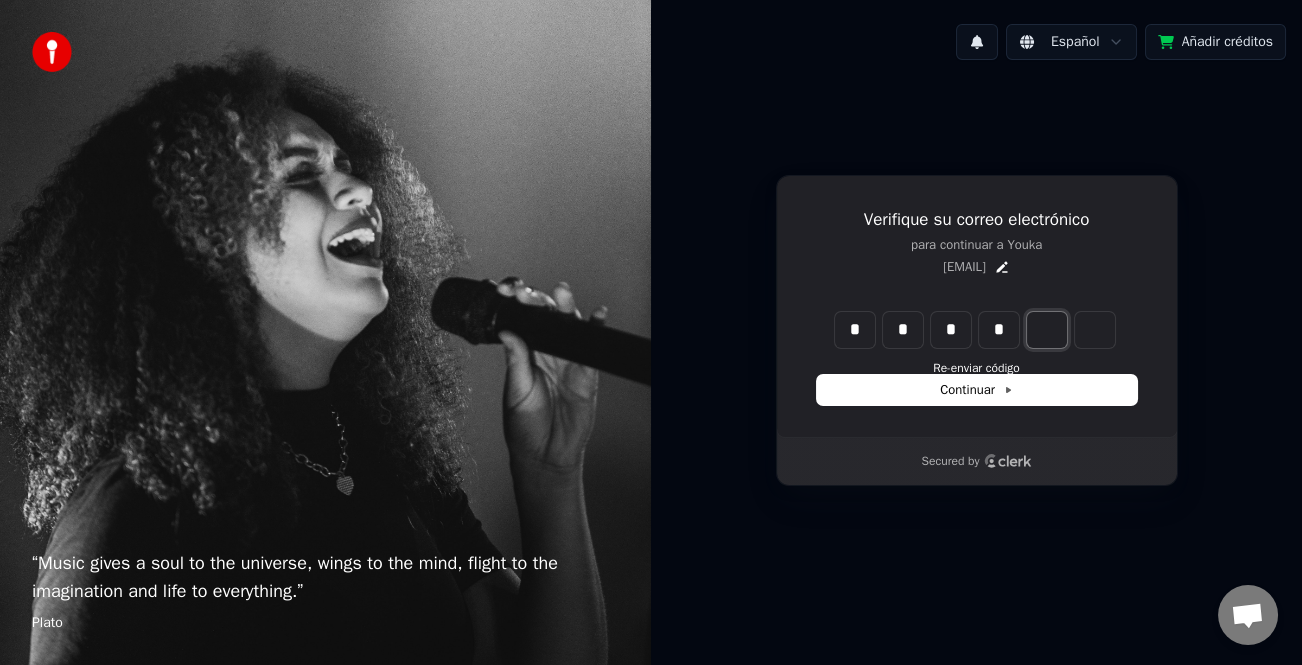 type on "****" 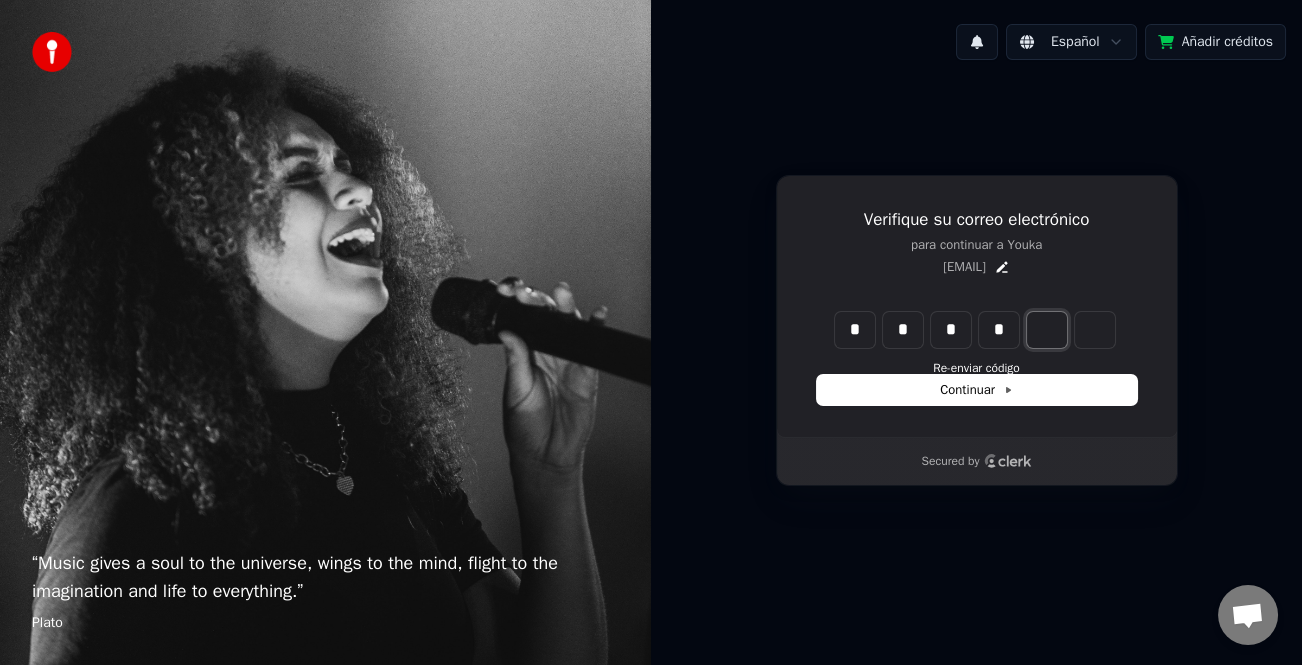 type on "*" 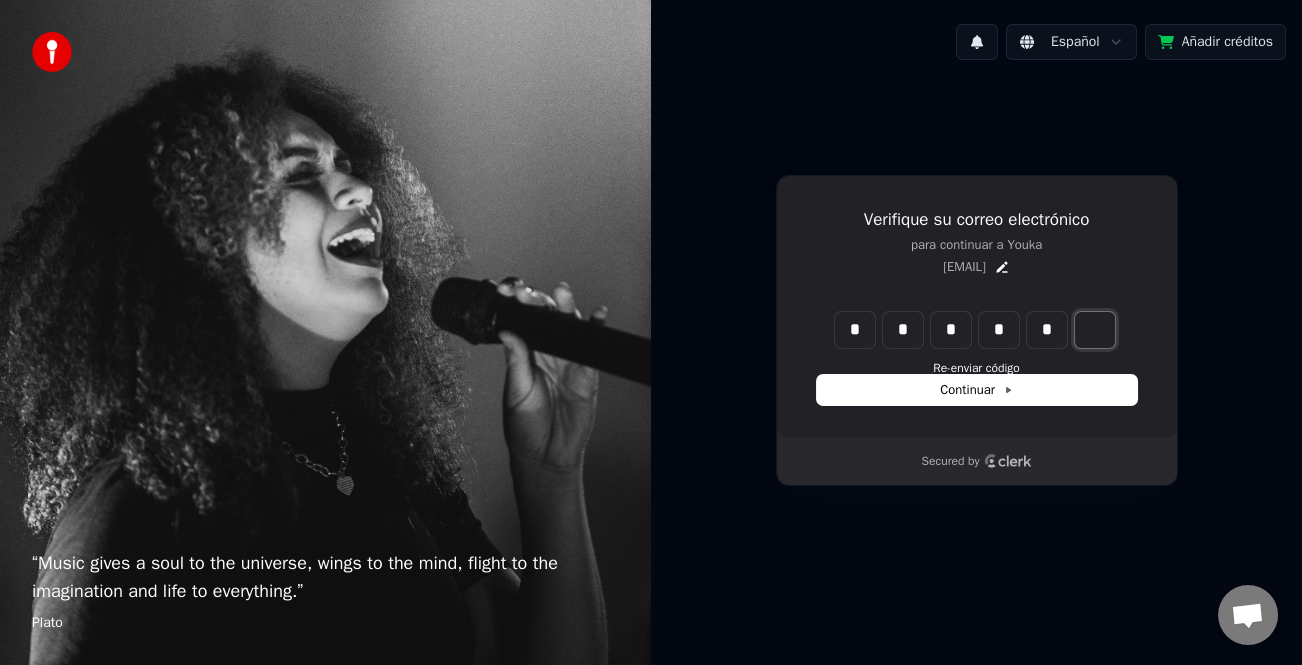 type on "******" 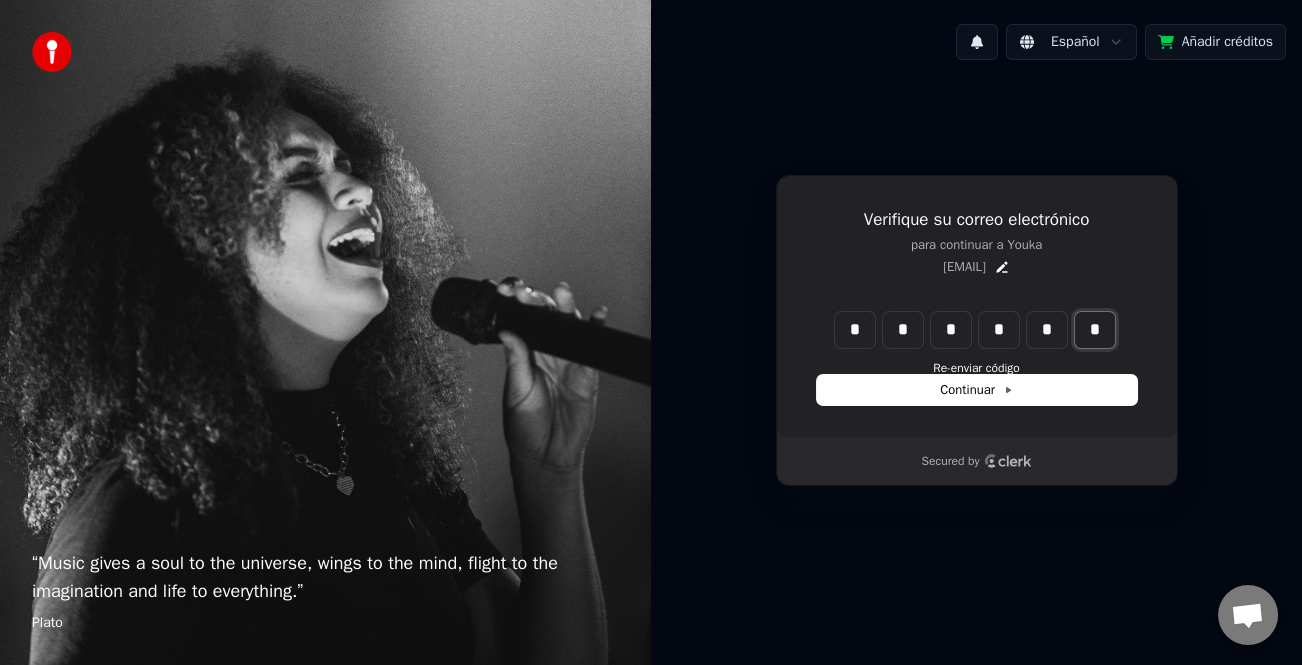 type on "*" 